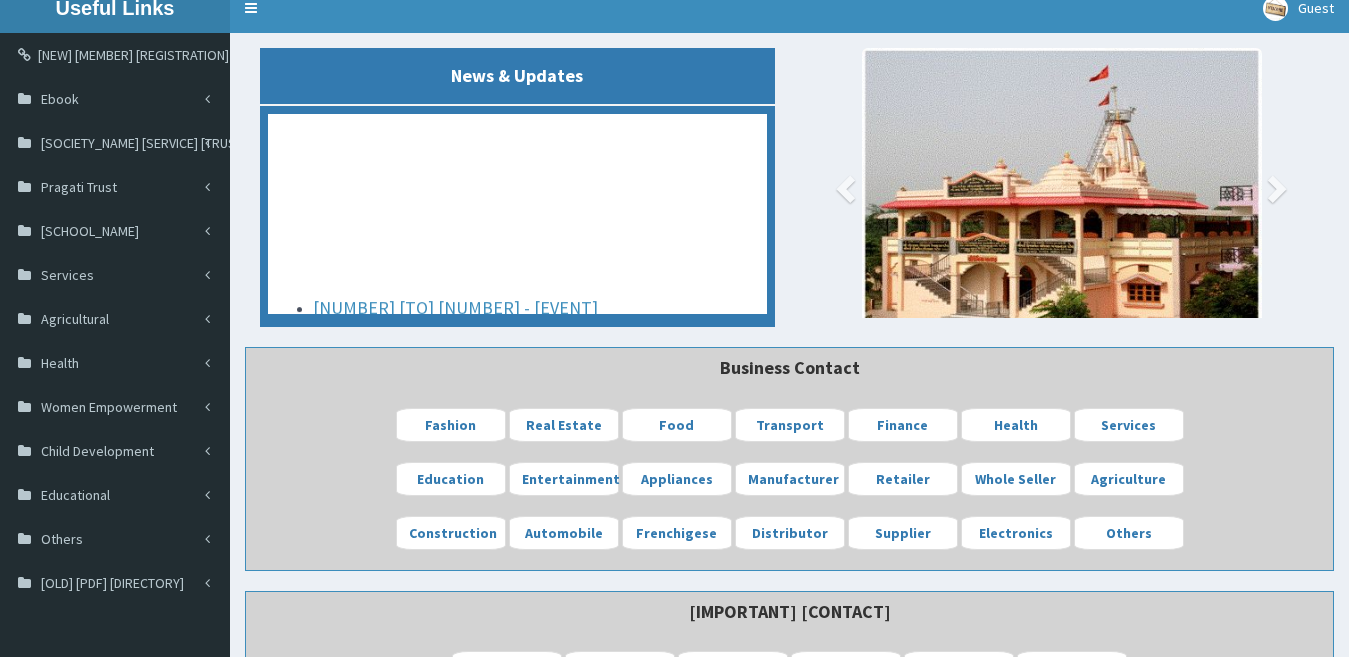 scroll, scrollTop: 200, scrollLeft: 0, axis: vertical 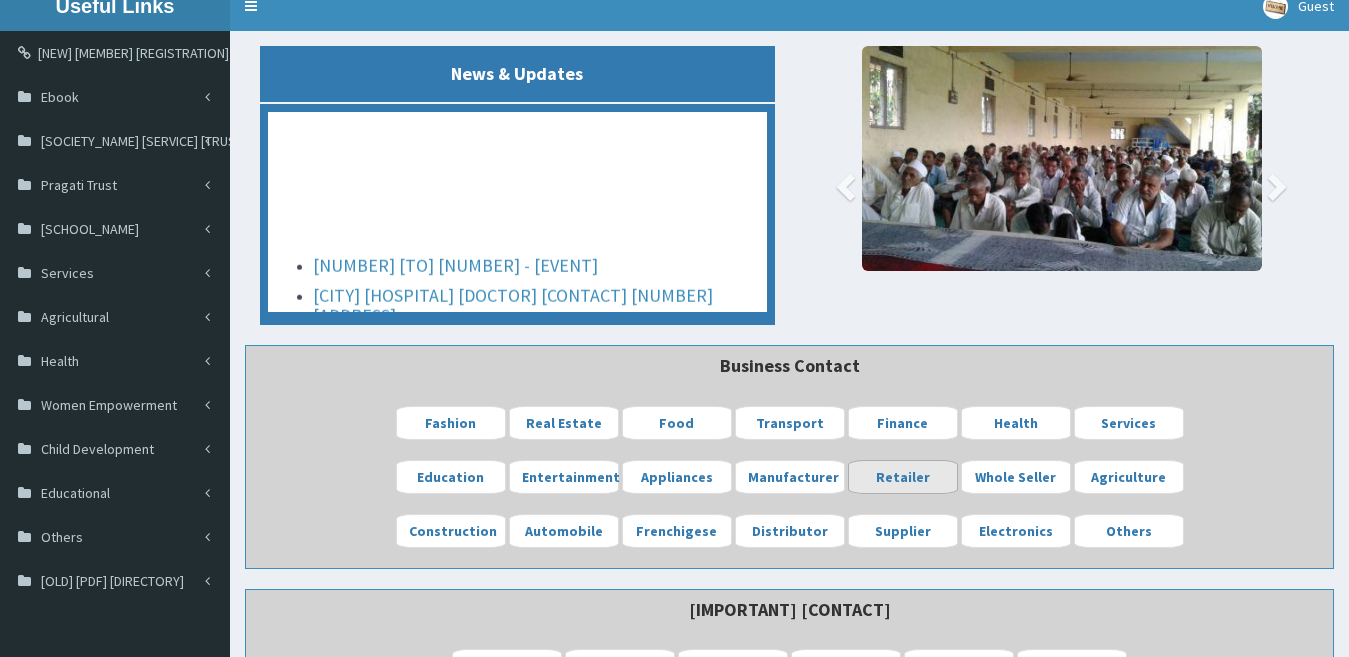 click on "Retailer" at bounding box center (903, 477) 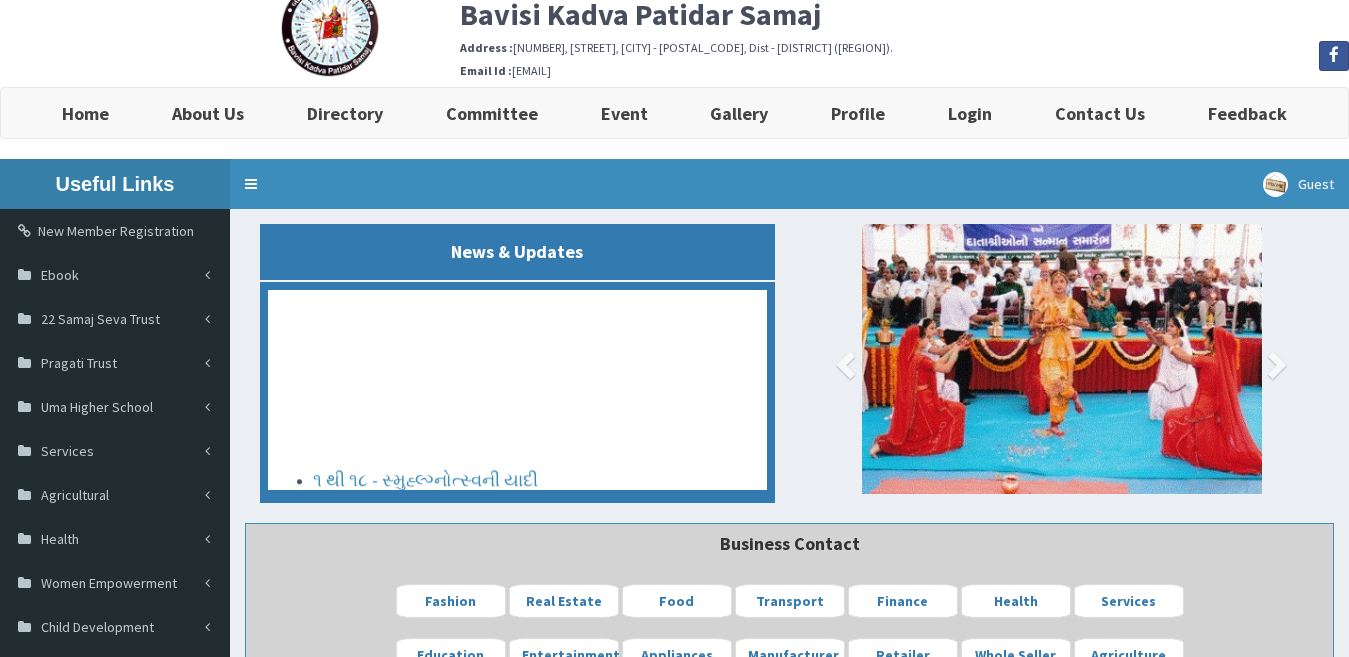 scroll, scrollTop: 0, scrollLeft: 0, axis: both 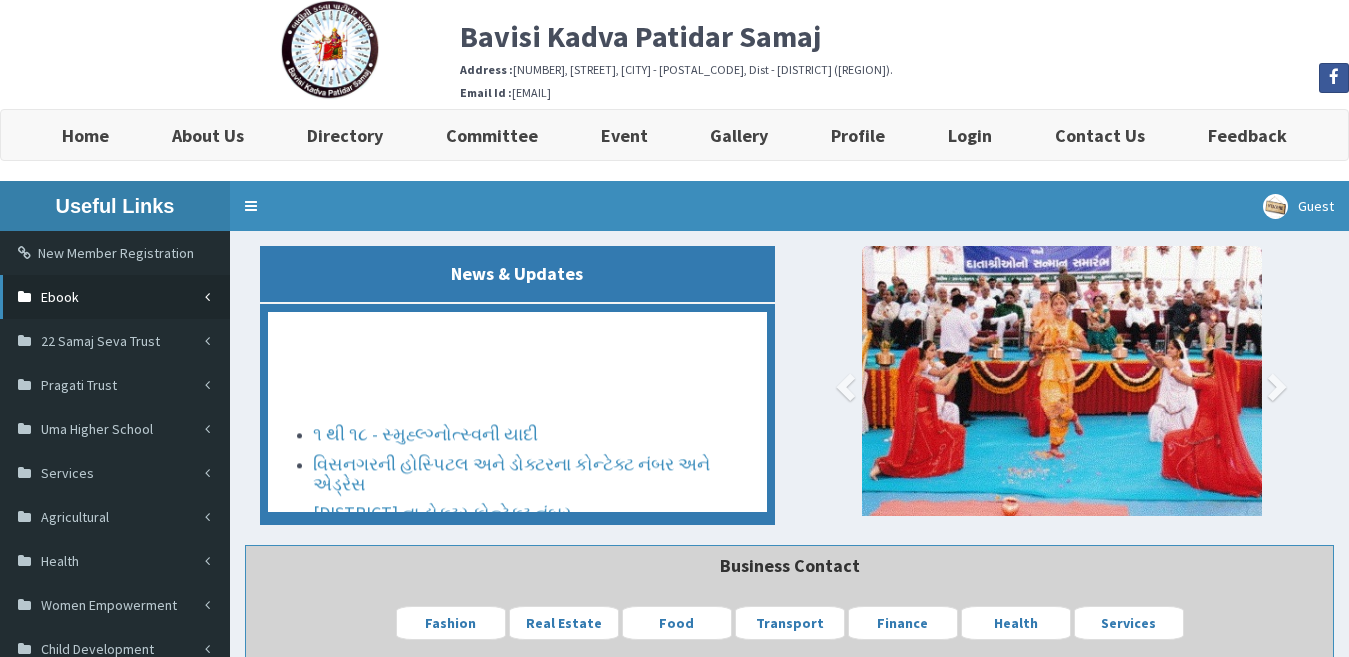 click on "Ebook" at bounding box center [60, 297] 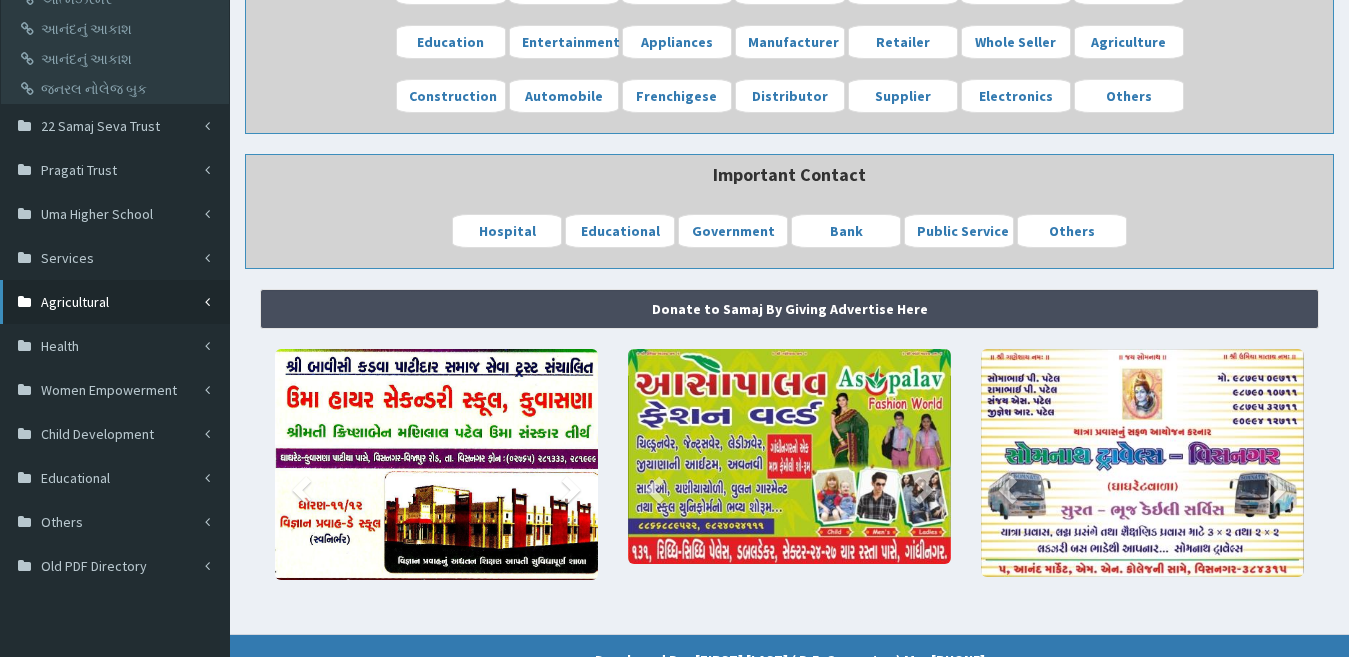 scroll, scrollTop: 600, scrollLeft: 0, axis: vertical 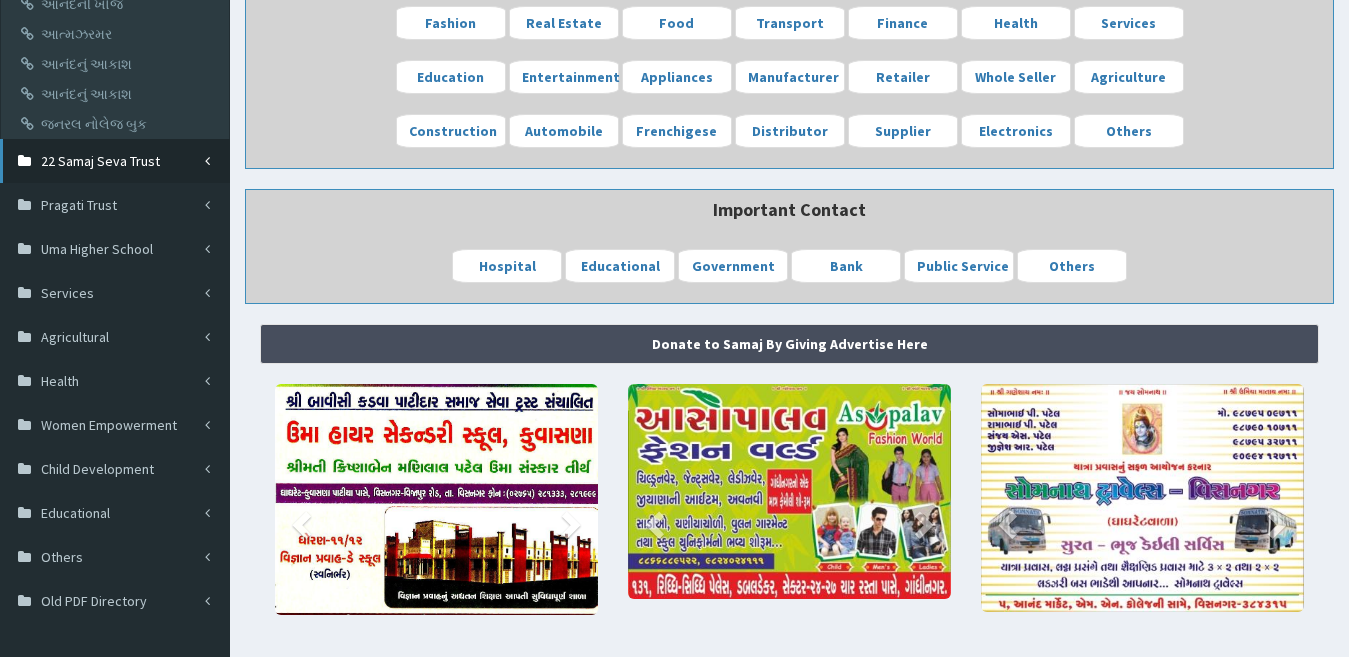 click on "22 Samaj Seva Trust" at bounding box center (100, 161) 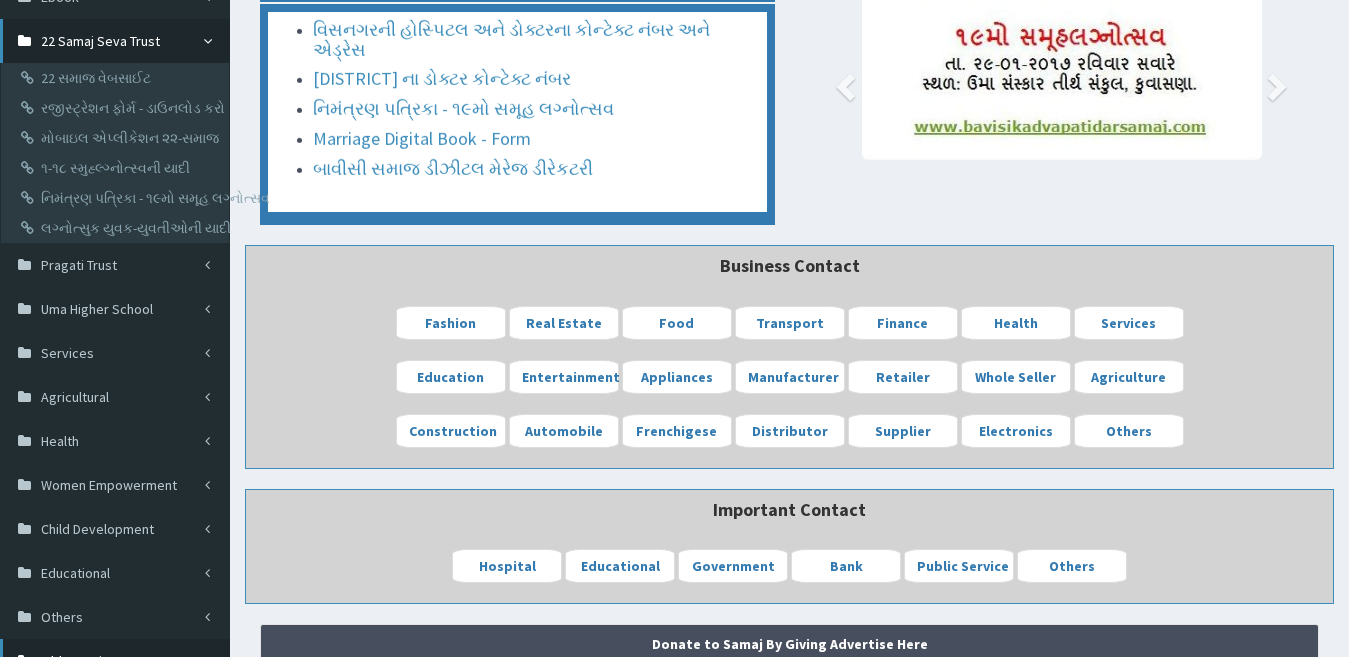 scroll, scrollTop: 299, scrollLeft: 0, axis: vertical 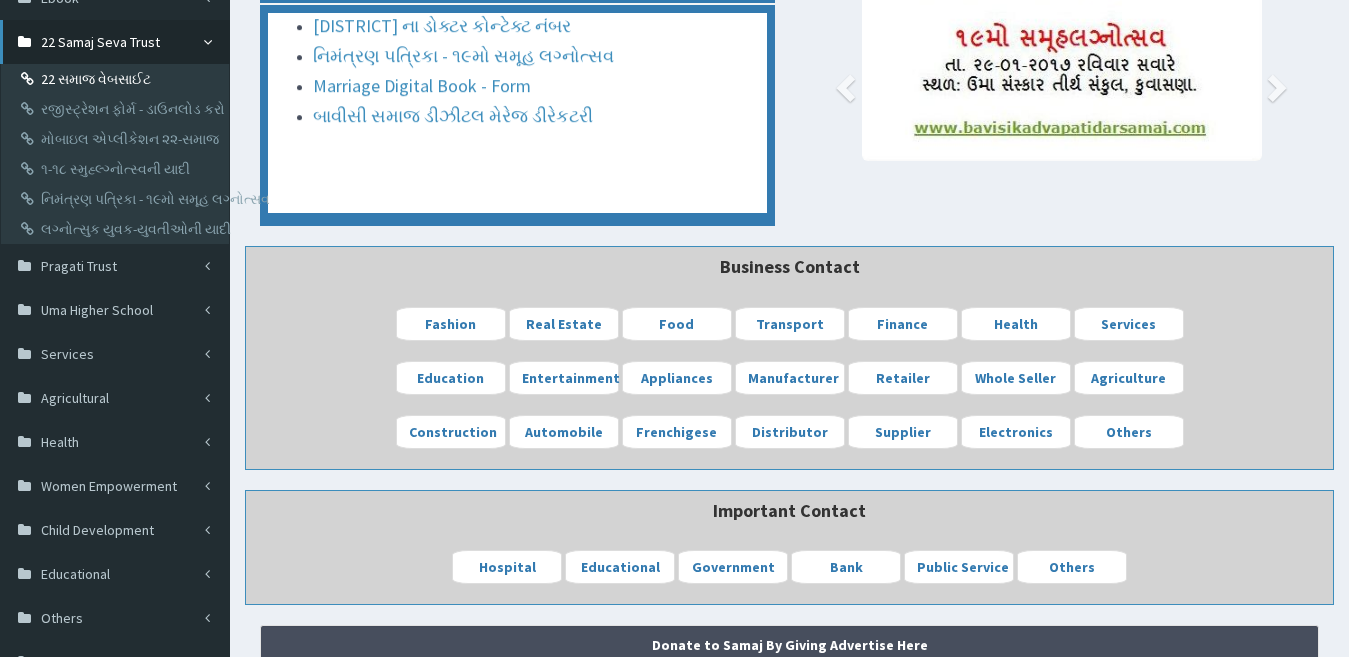 click on "22 સમાજ વેબસાઈટ" at bounding box center (117, 79) 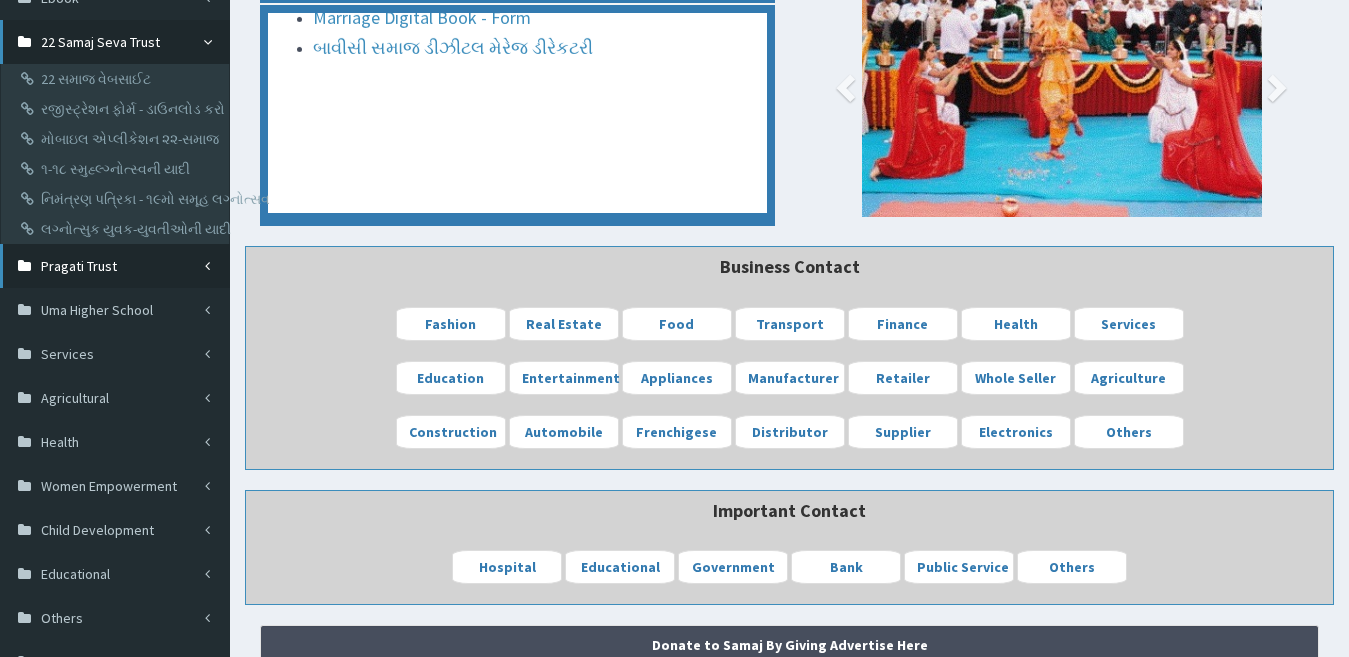 click on "Pragati Trust" at bounding box center [115, 266] 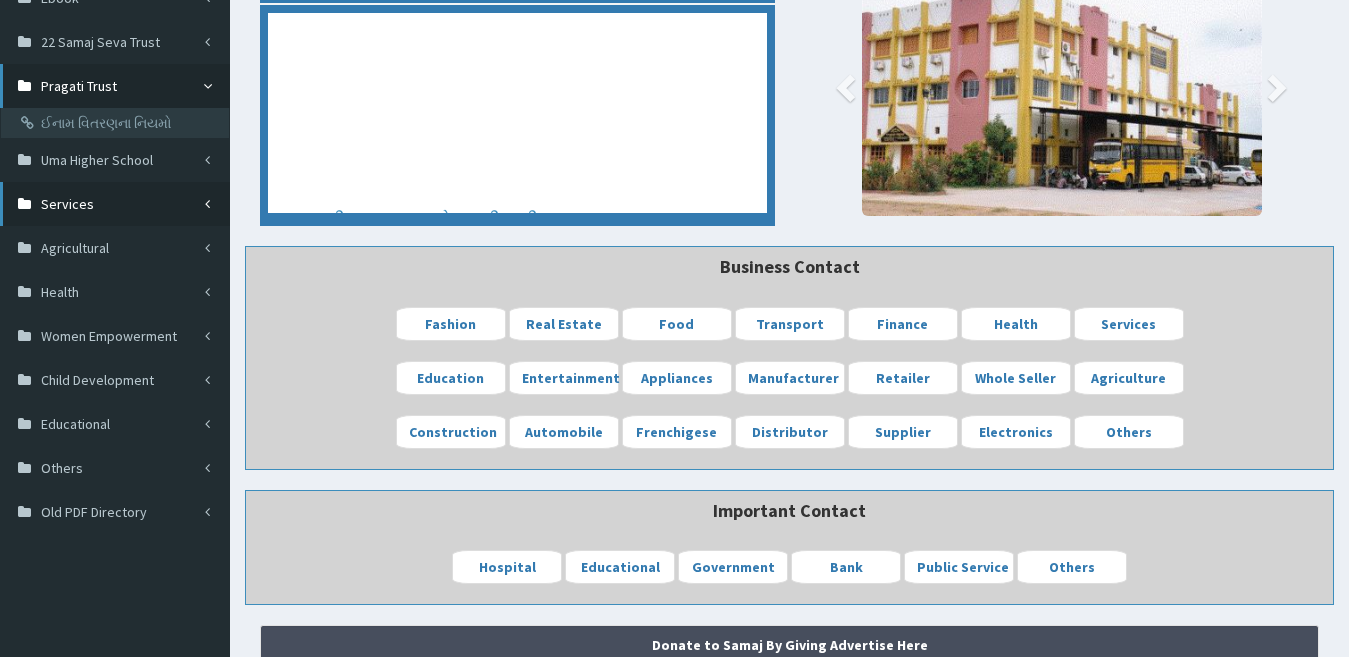 click on "Services" at bounding box center (115, 204) 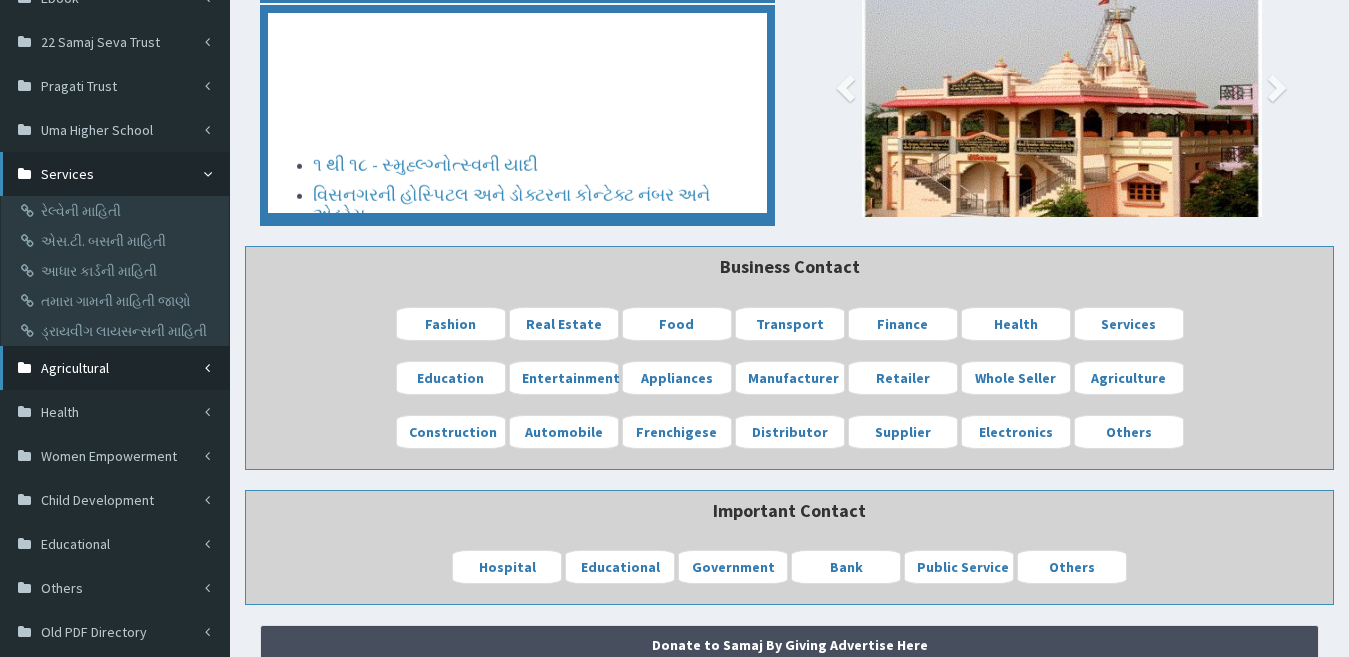 click on "Agricultural" at bounding box center [75, 368] 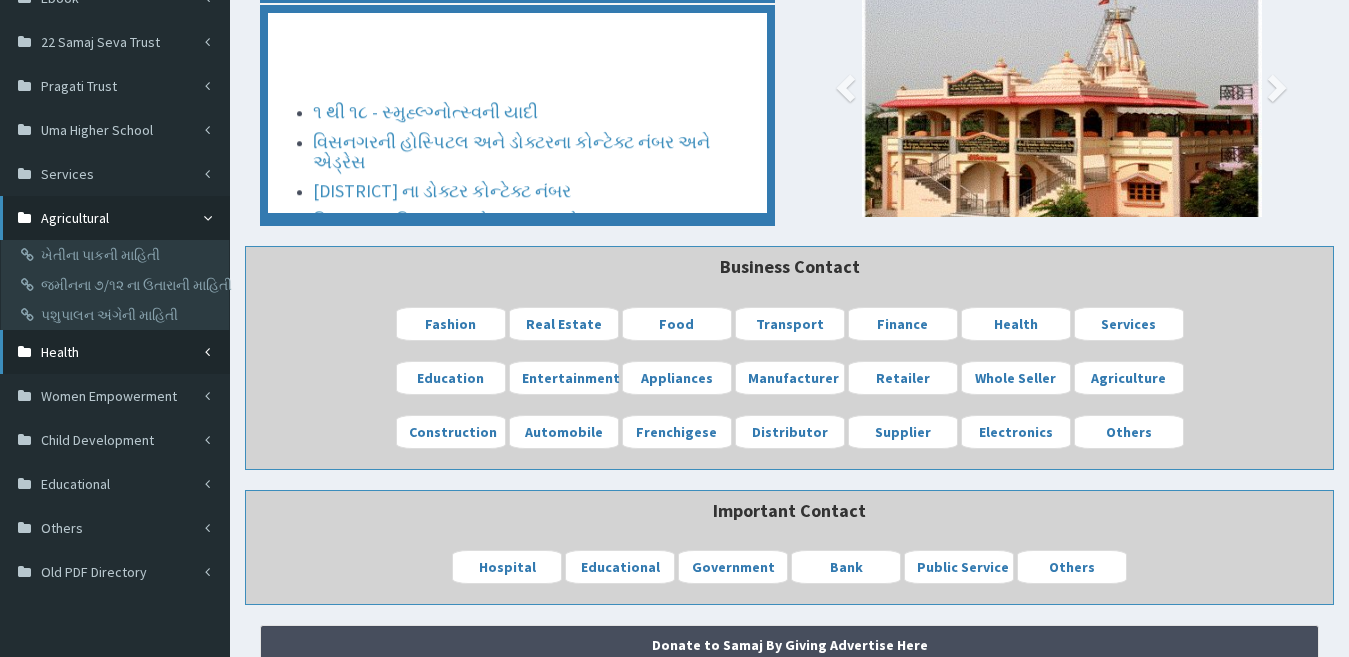 click on "Health" at bounding box center (60, 352) 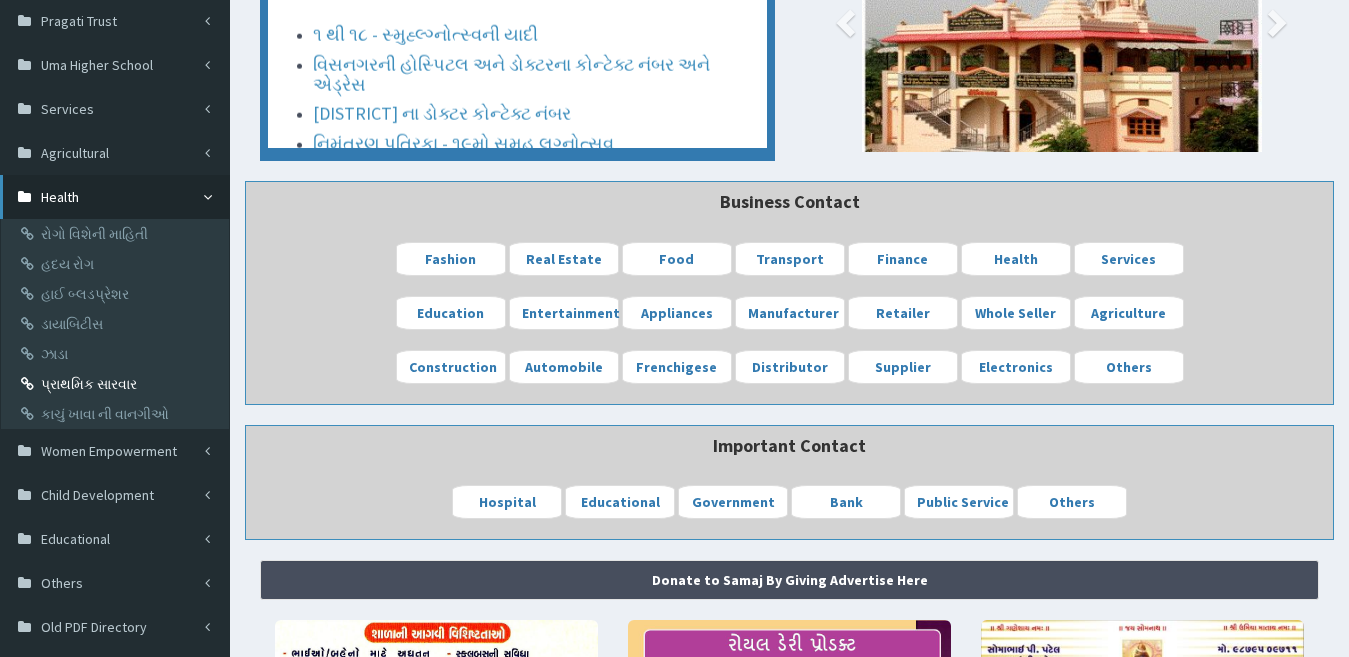scroll, scrollTop: 399, scrollLeft: 0, axis: vertical 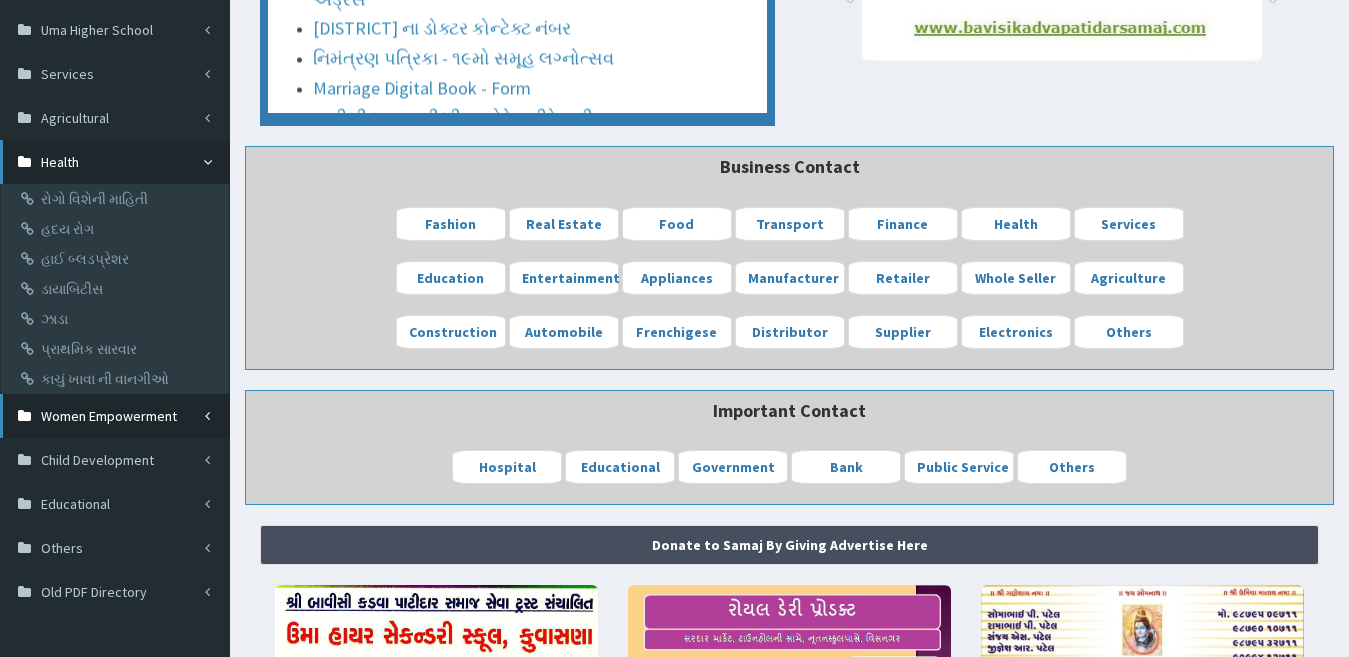 click on "Women Empowerment" at bounding box center (109, 416) 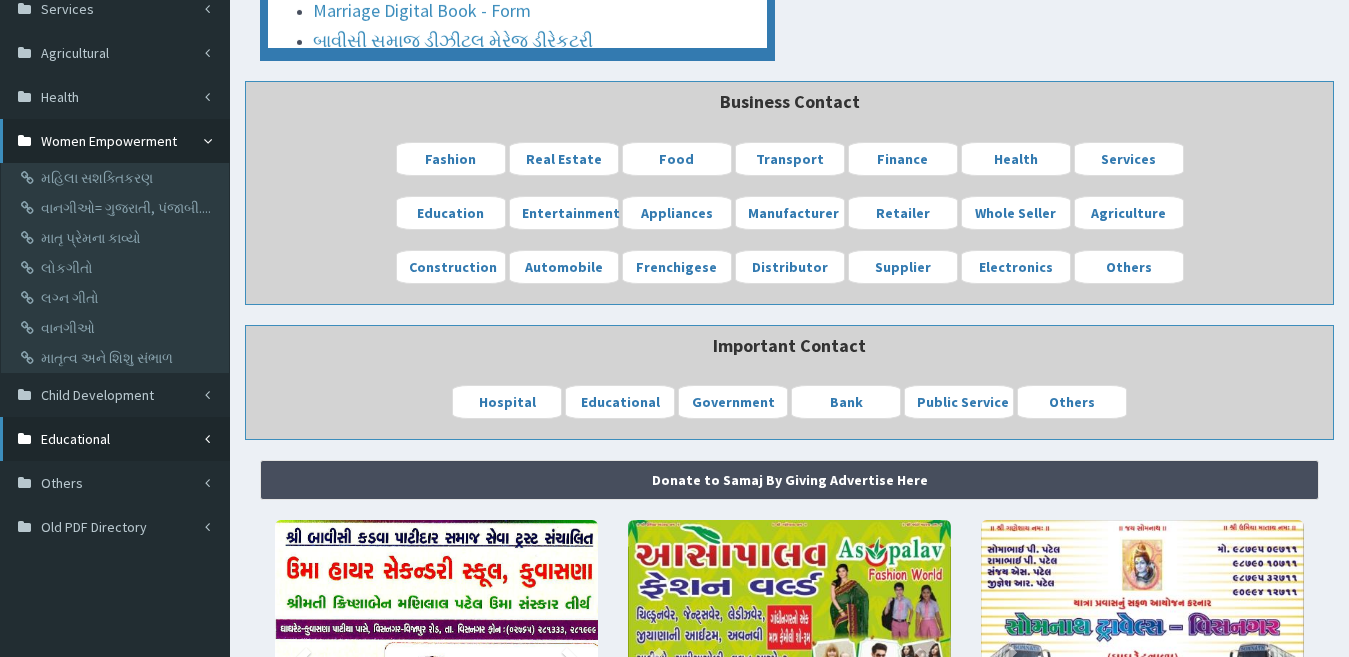 scroll, scrollTop: 499, scrollLeft: 0, axis: vertical 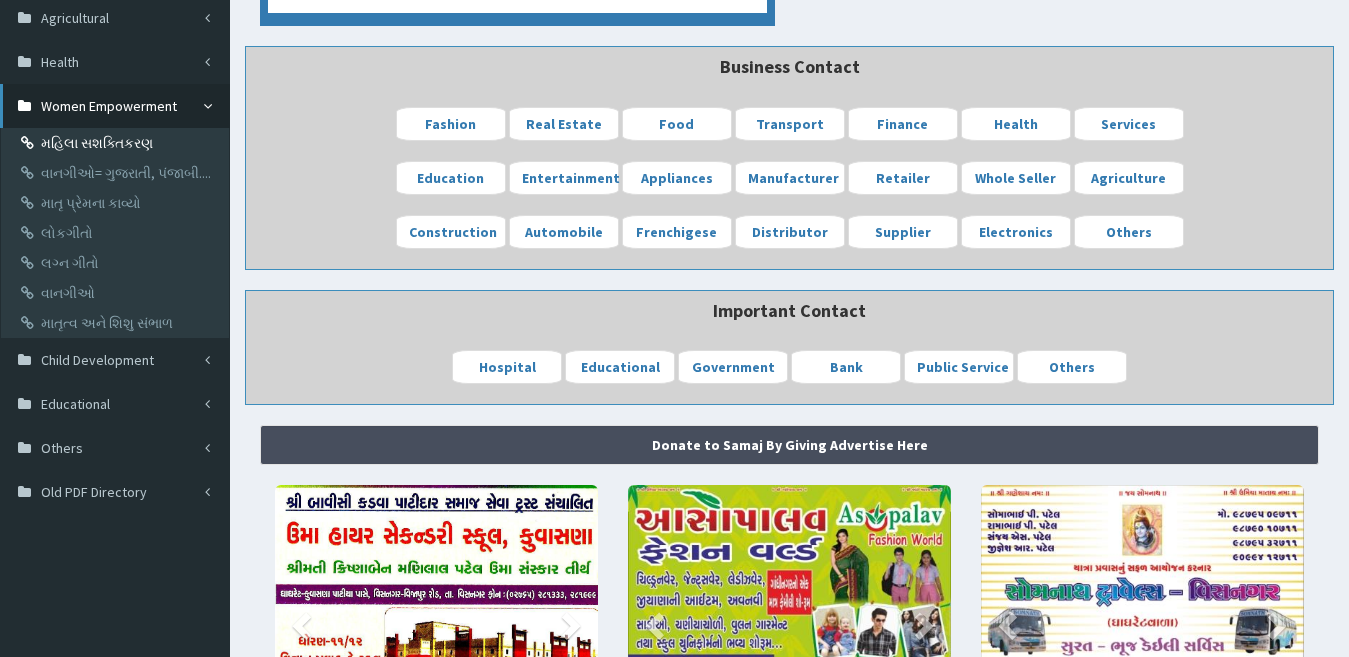 click on "મહિલા સશક્તિકરણ" at bounding box center [117, 143] 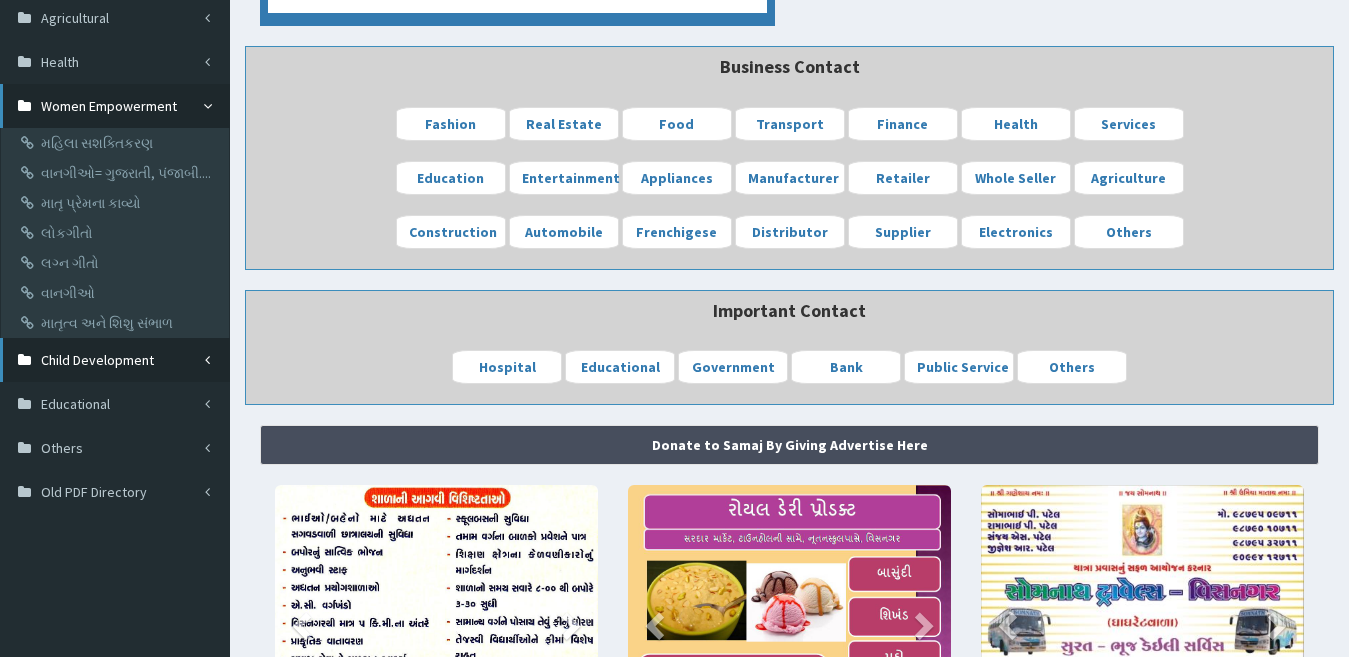click on "Child Development" at bounding box center [115, 360] 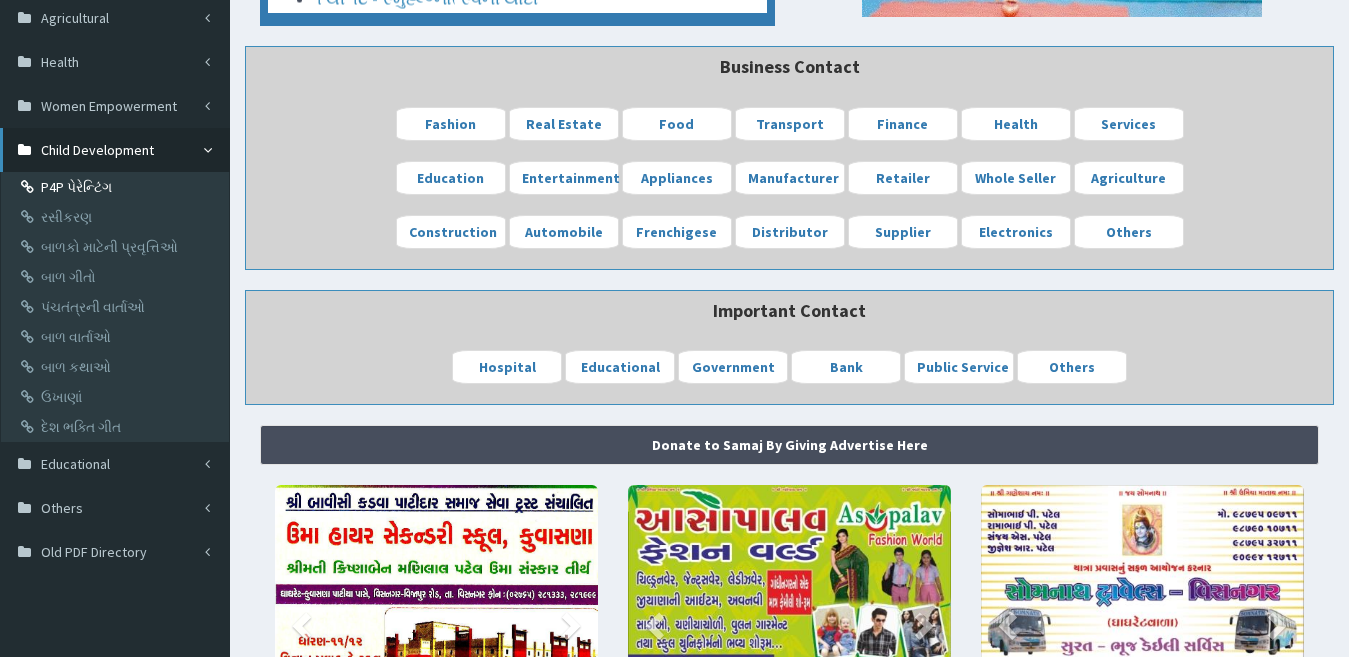 click on "P4P  પેરેન્ટિંગ" at bounding box center [117, 187] 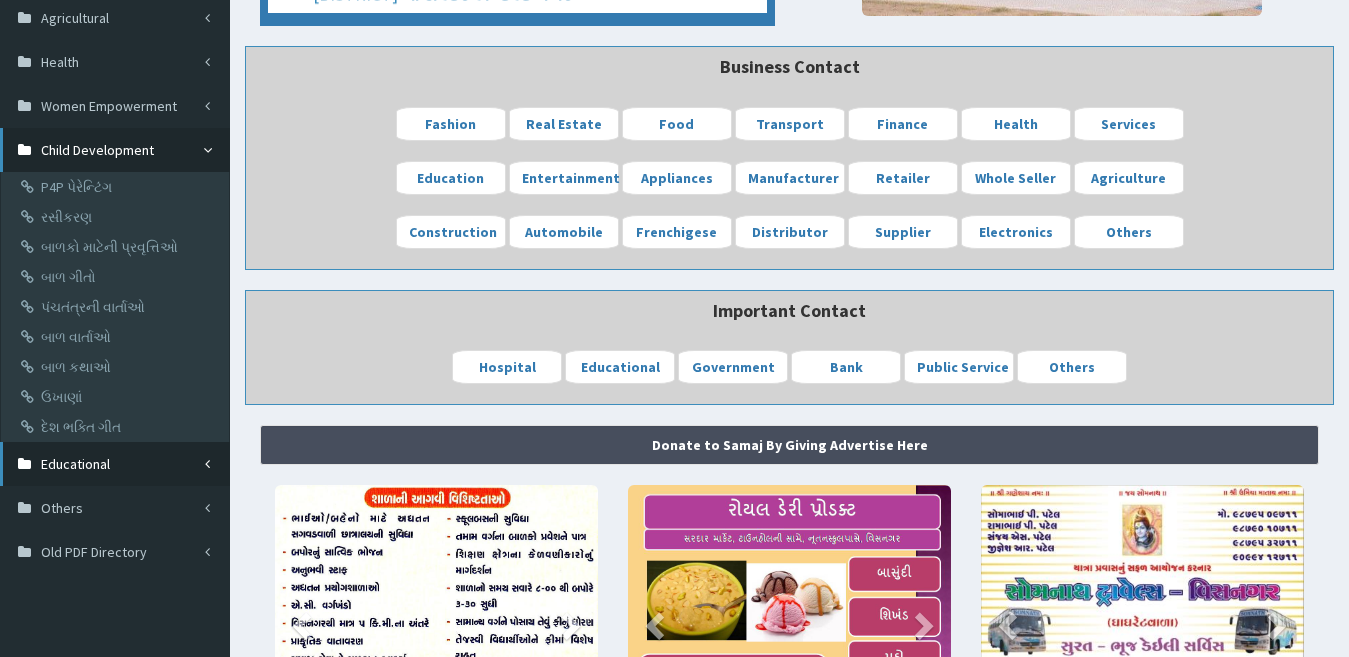 click on "Educational" at bounding box center [75, 464] 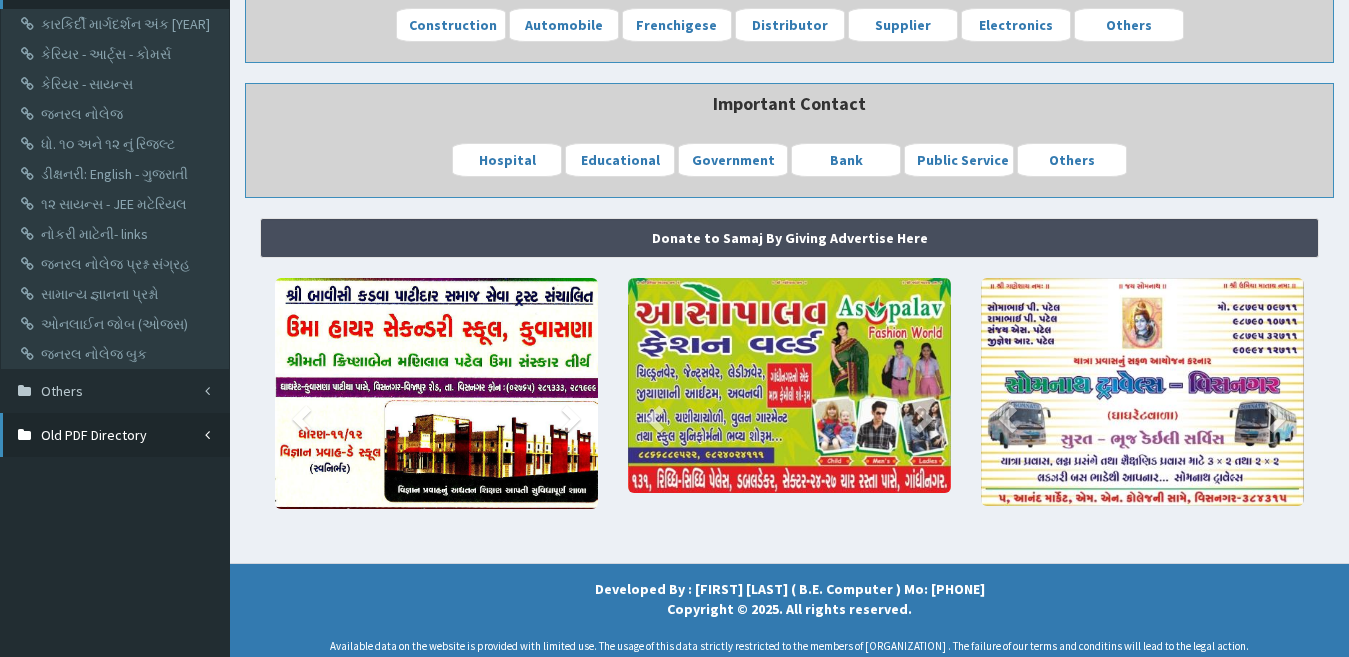 scroll, scrollTop: 751, scrollLeft: 0, axis: vertical 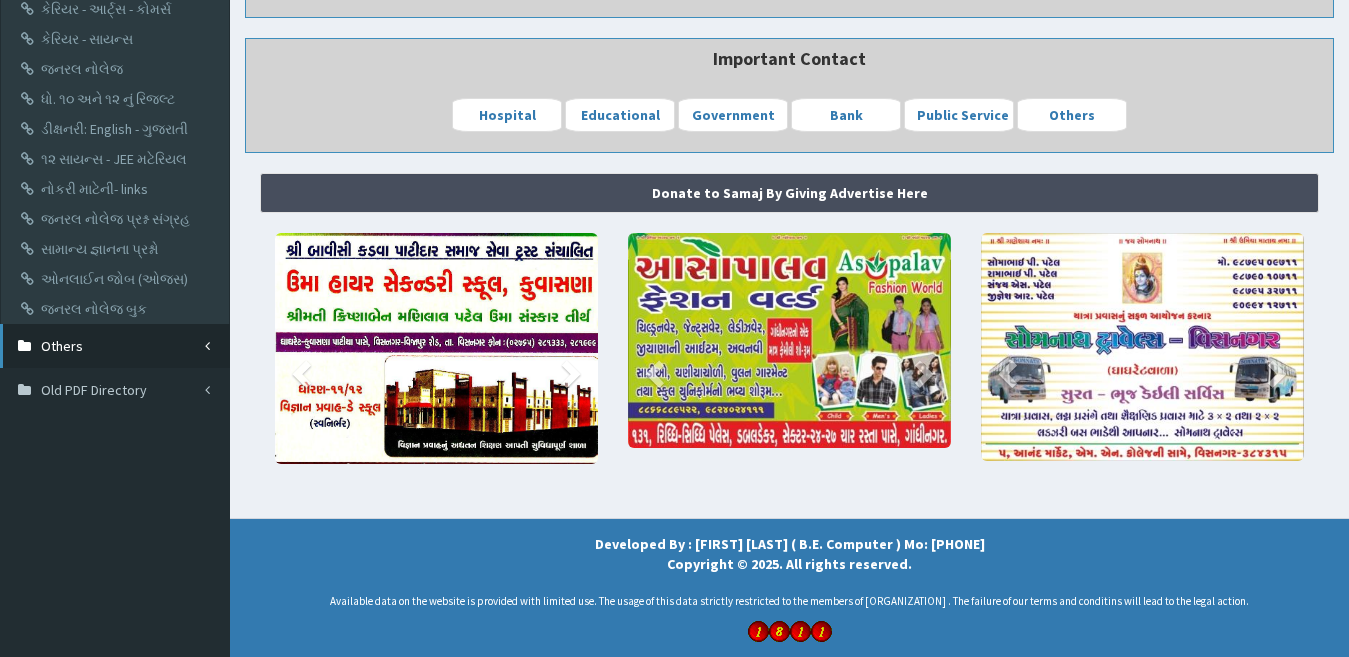 click on "Others" at bounding box center [115, 346] 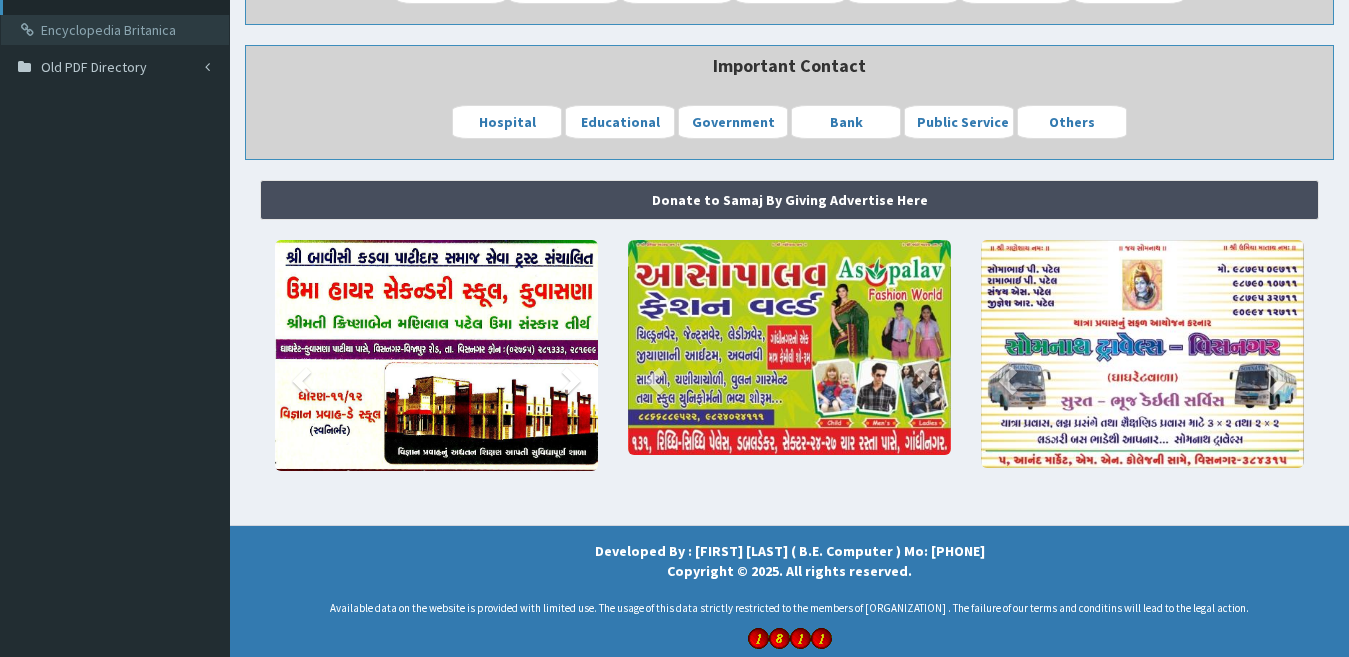 scroll, scrollTop: 650, scrollLeft: 0, axis: vertical 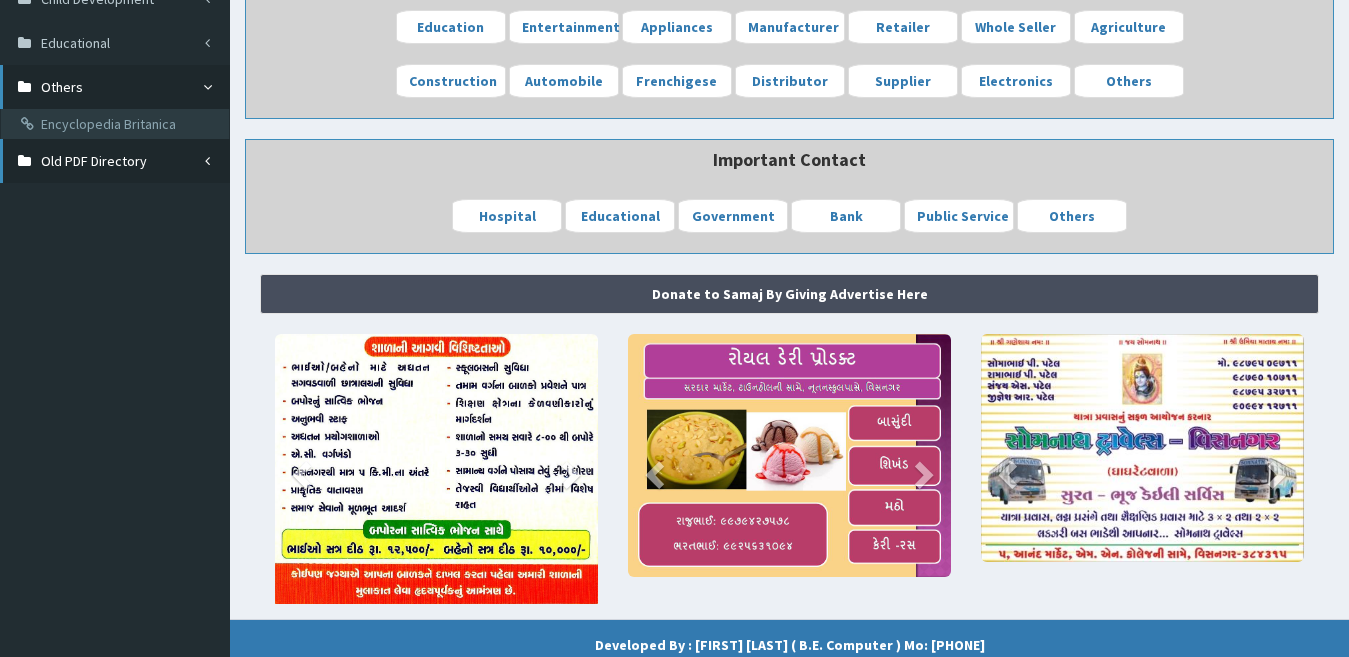 click on "Old PDF Directory" at bounding box center [94, 161] 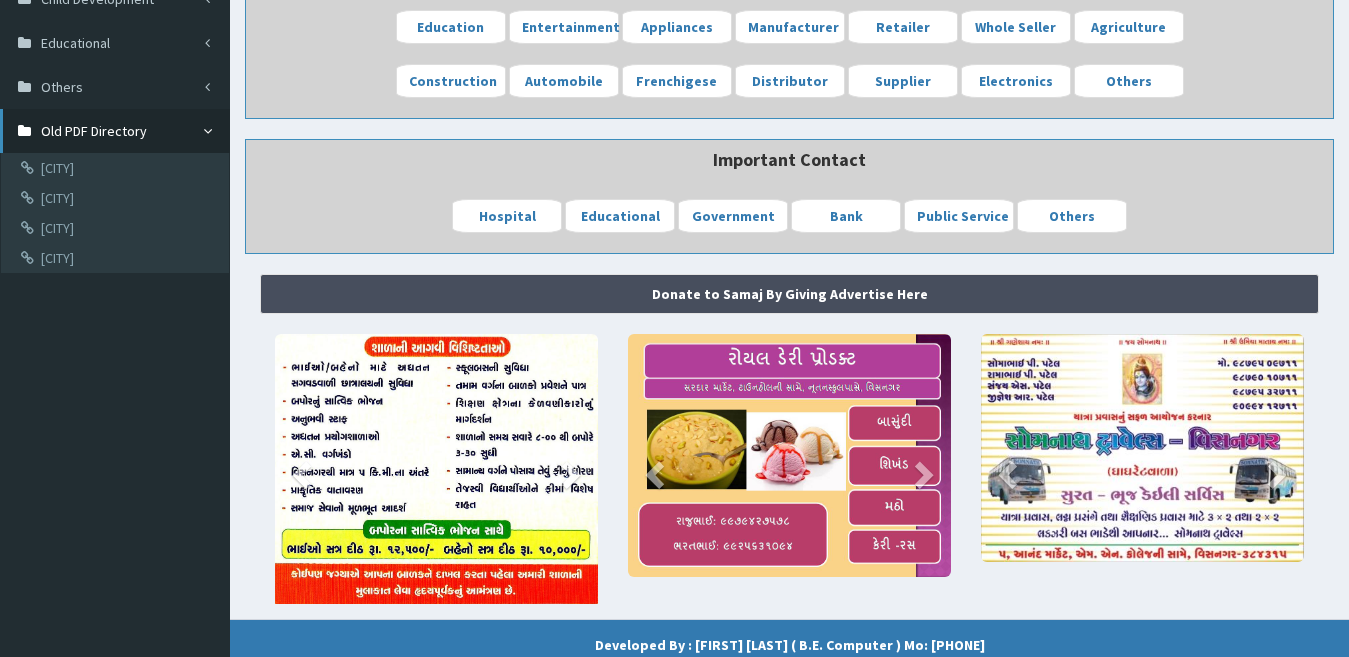 click on "New Member Registration
Ebook ઈ- પુસ્તકો ડાઉનલોડ કરો  અક્ષરનાદ સત્યના પ્રયોગો- ગાંધીજી અષ્ટાવક્રા ગીતા ગીતા સાર સેવા પરોપકાર સુભાષિતો અભિવ્યક્તિ ૧ અભિવ્યક્તિ ૨ અભિવ્યક્તિ ૩ આનંદની ખોજ આત્મઝરમર આનંદનું આકાશ આનંદનું આકાશ જનરલ નોલેજ બુક   22 Samaj Seva Trust 22 સમાજ વેબસાઈટ રજીસ્ટ્રેશન ફોર્મ - ડાઉનલોડ કરો મોબાઇલ એપ્લીકેશન ૨૨-સમાજ ૧-૧૮ સ્મુહ્લ્ગ્નોત્સ્વની યાદી લગ્નોત્સુક યુવક-યુવતીઓની યાદી" at bounding box center [115, 144] 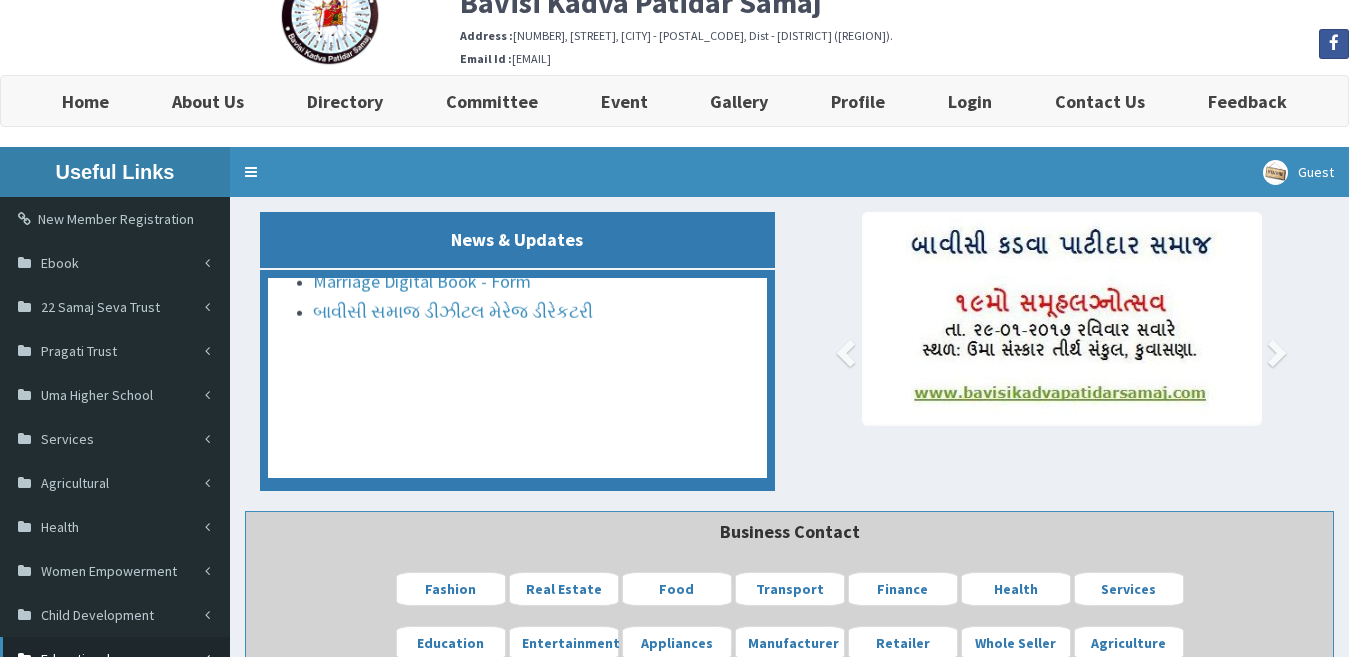 scroll, scrollTop: 0, scrollLeft: 0, axis: both 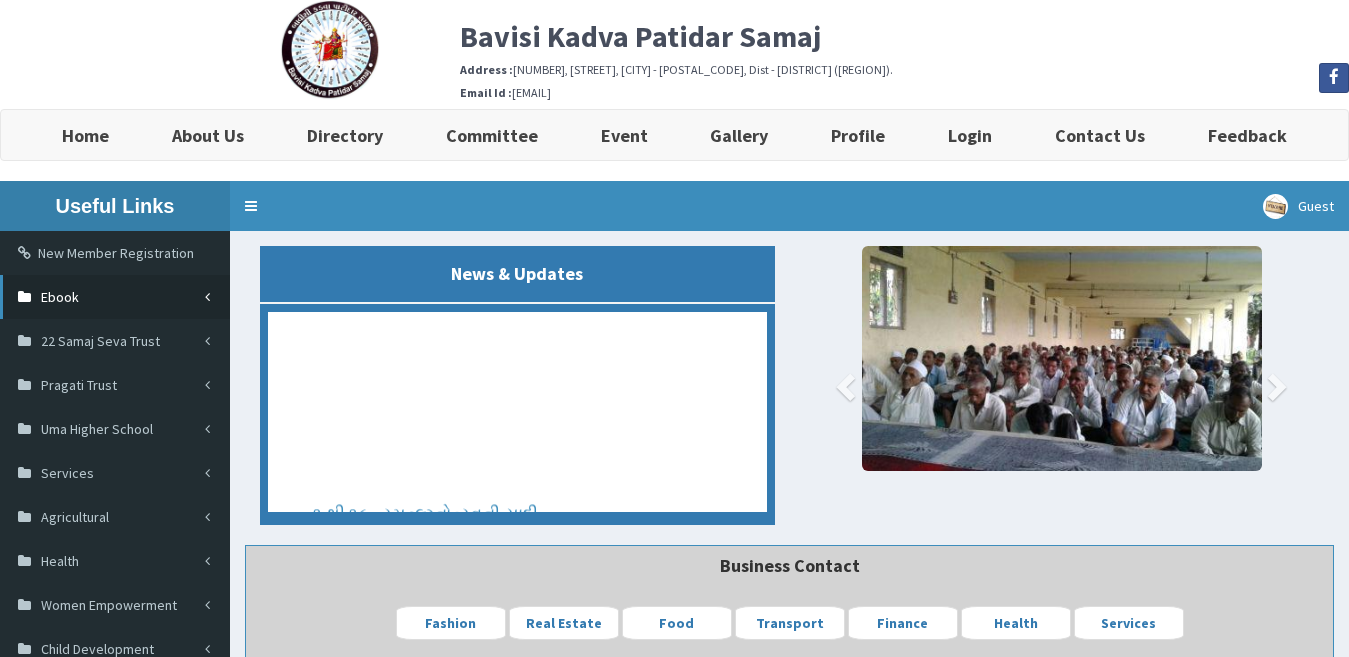 click on "Ebook" at bounding box center [115, 297] 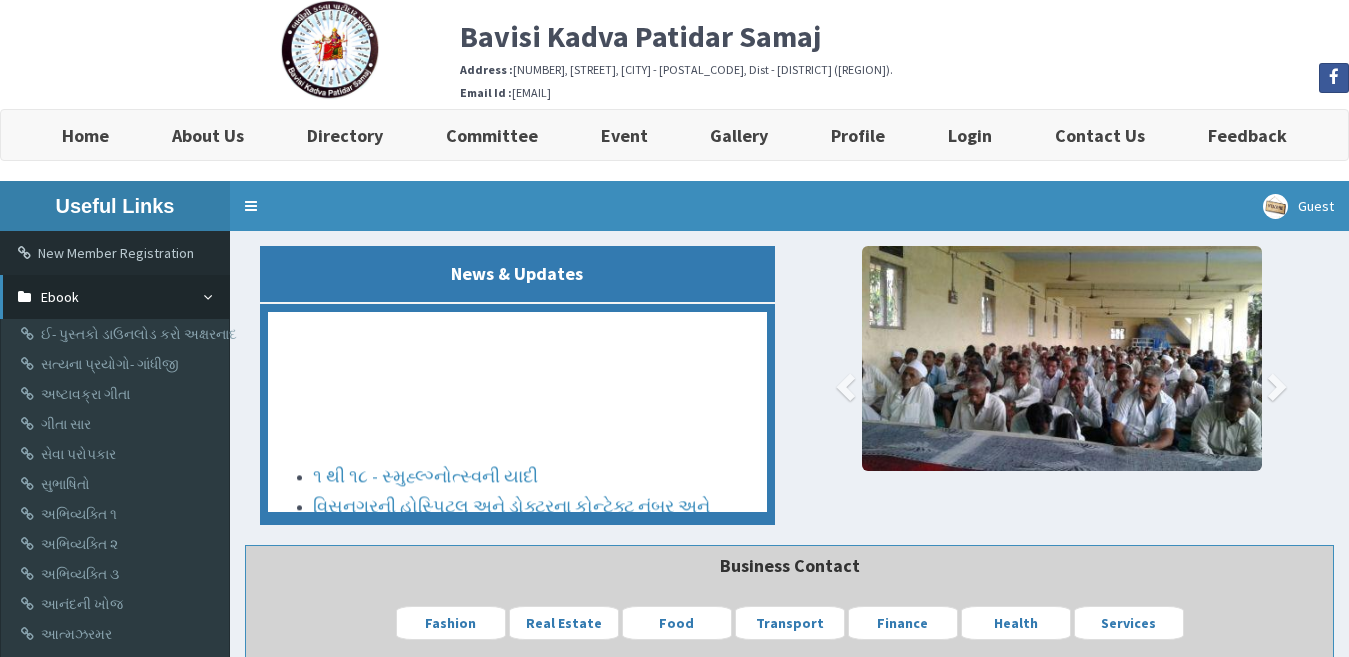 click on "Ebook" at bounding box center [115, 297] 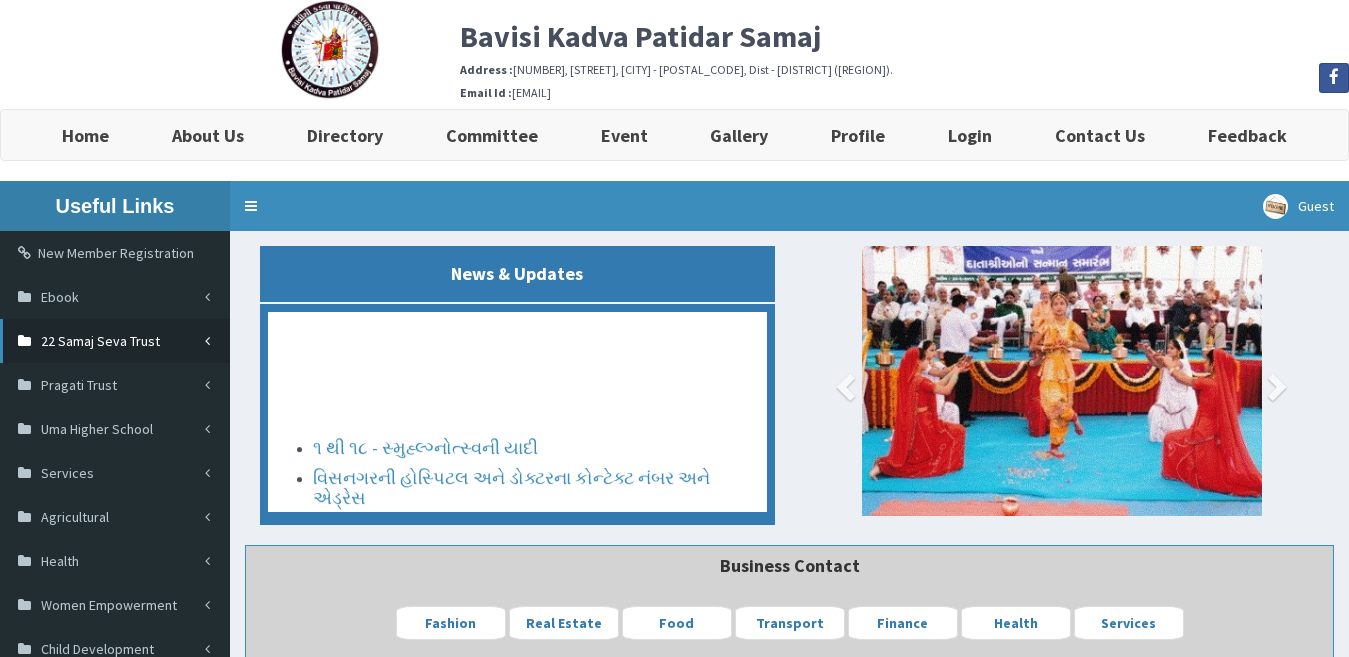 click on "22 Samaj Seva Trust" at bounding box center [100, 341] 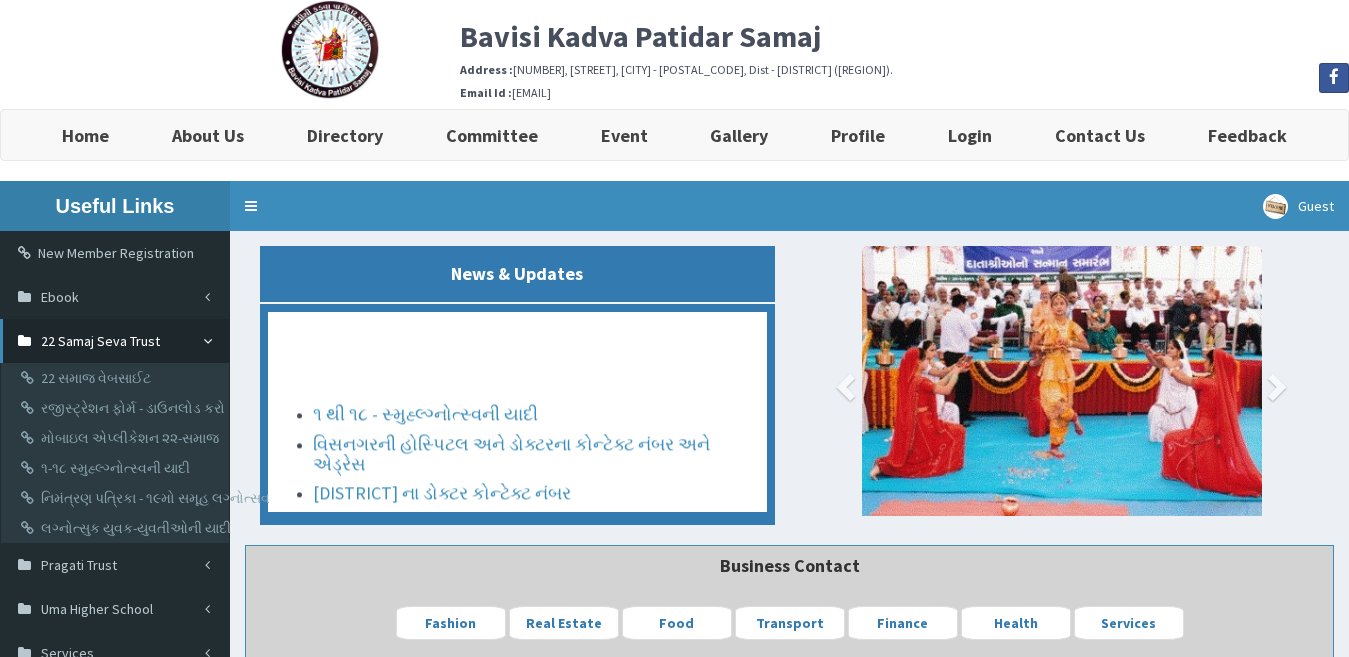 click on "22 Samaj Seva Trust" at bounding box center [100, 341] 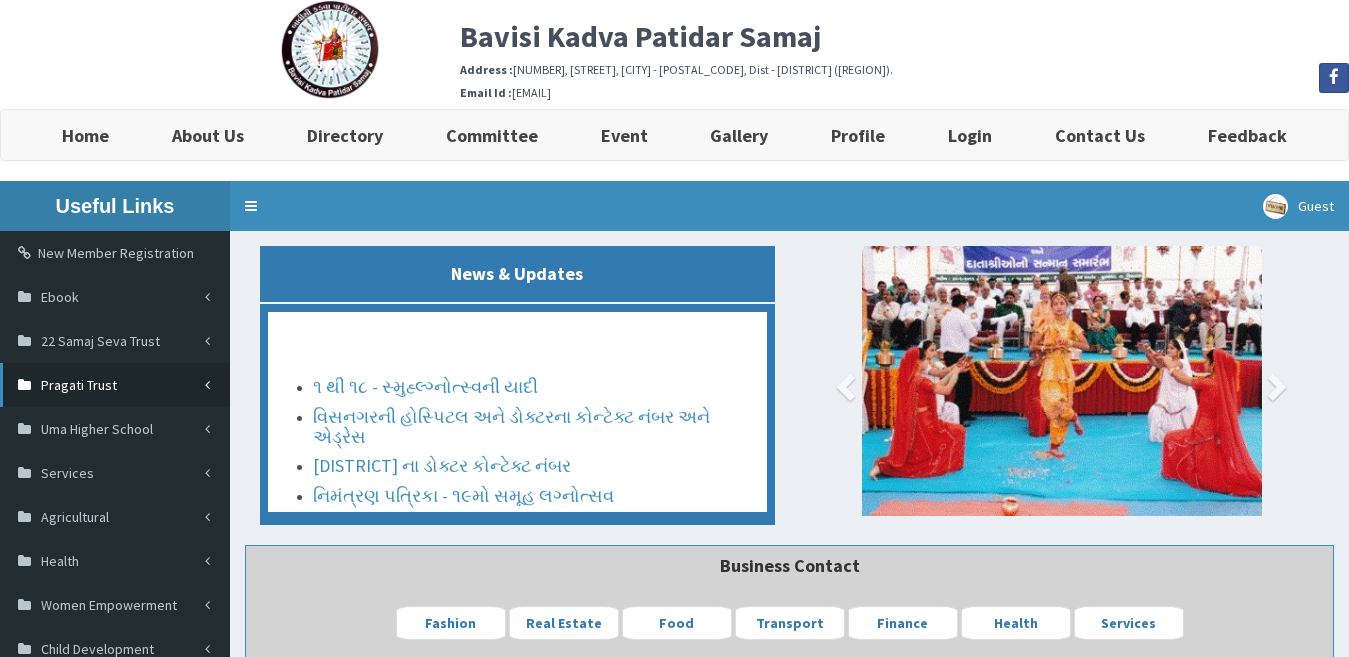 click on "Pragati Trust" at bounding box center (79, 385) 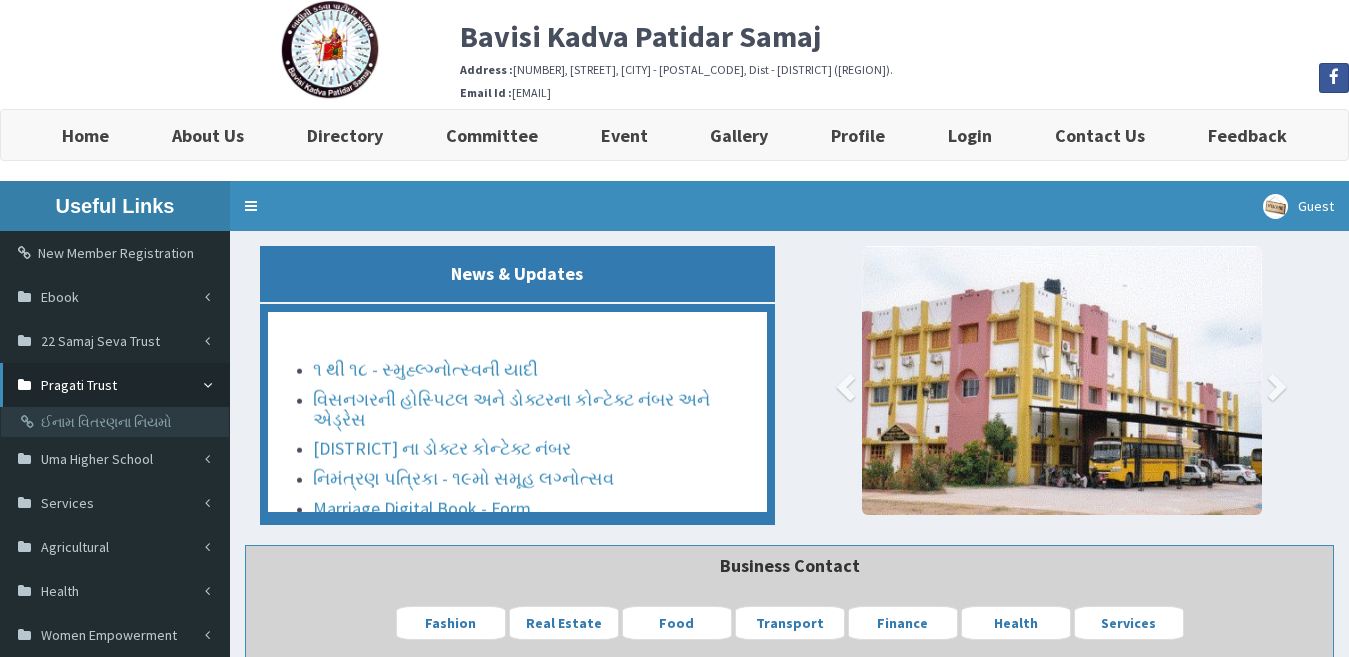 click on "Pragati Trust" at bounding box center (79, 385) 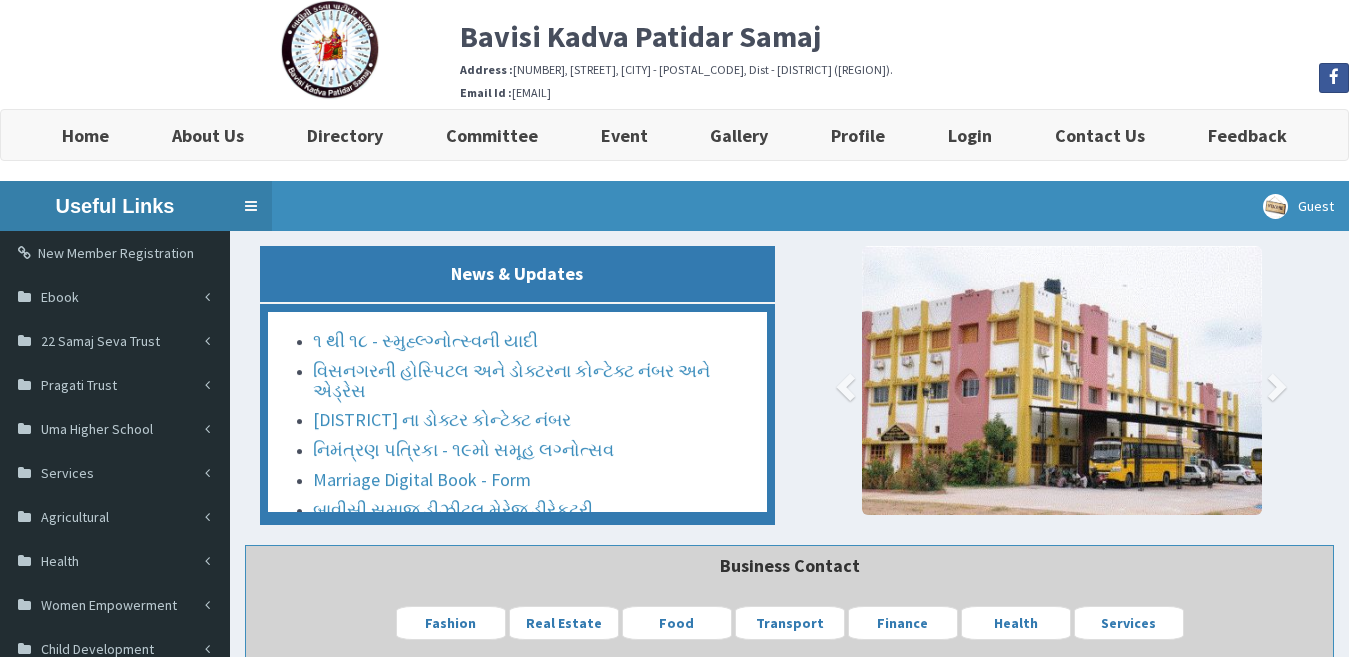 click on "Toggle navigation" at bounding box center (251, 206) 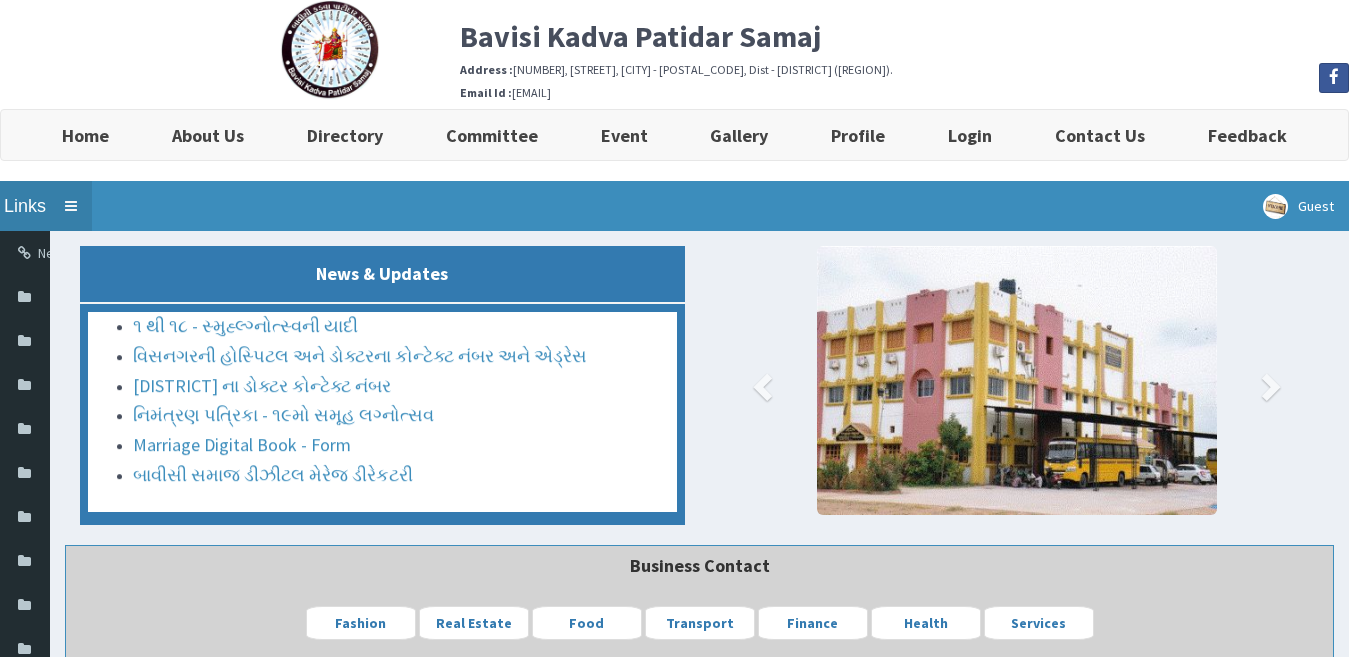 click on "Toggle navigation" at bounding box center [71, 206] 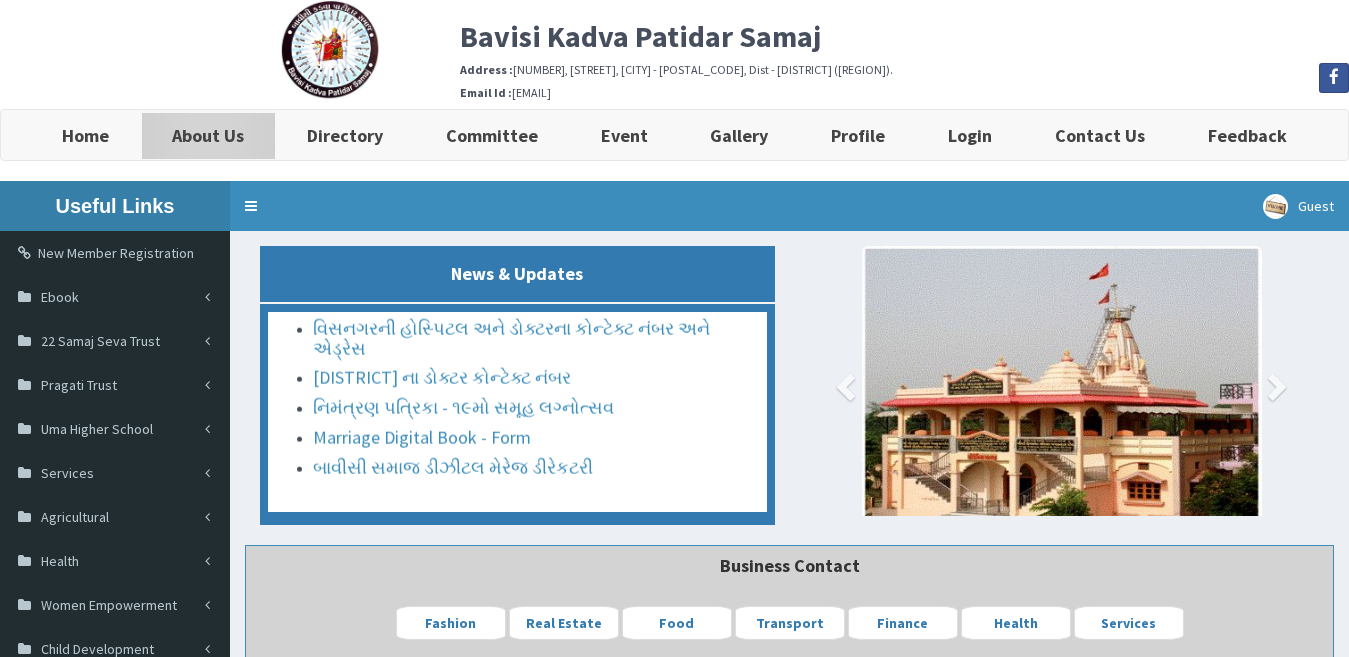 click on "About Us" at bounding box center [208, 135] 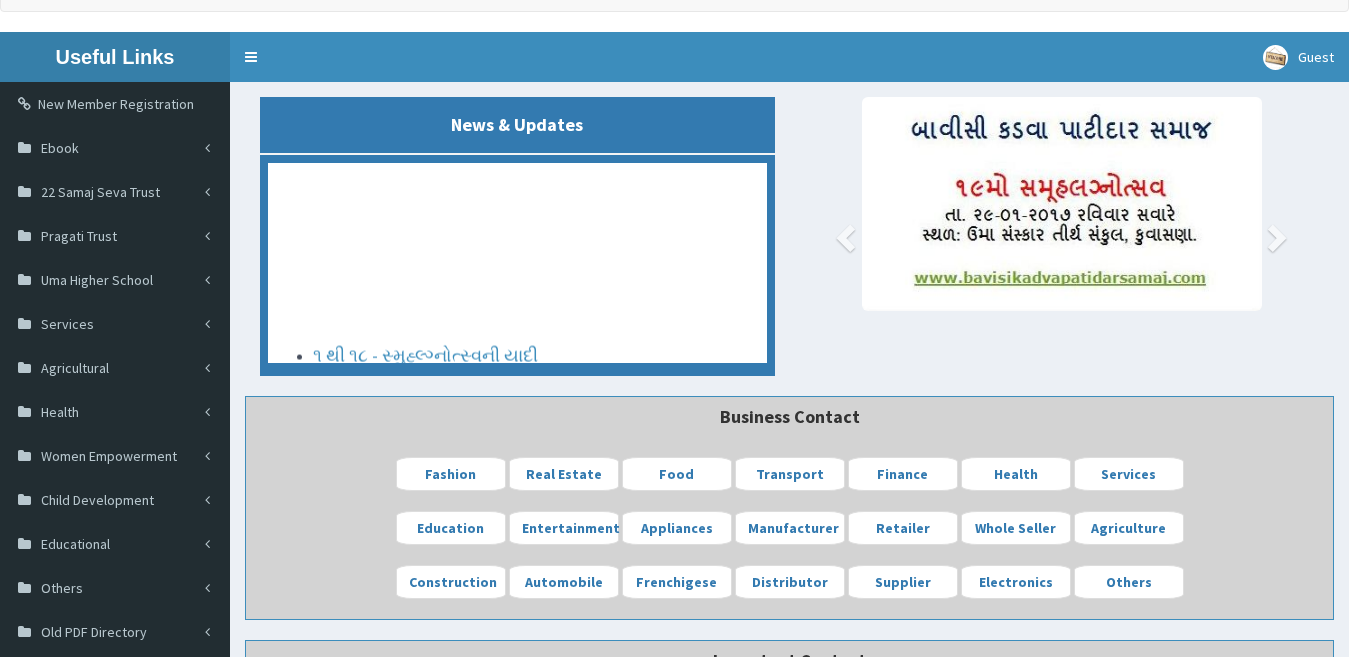 scroll, scrollTop: 0, scrollLeft: 0, axis: both 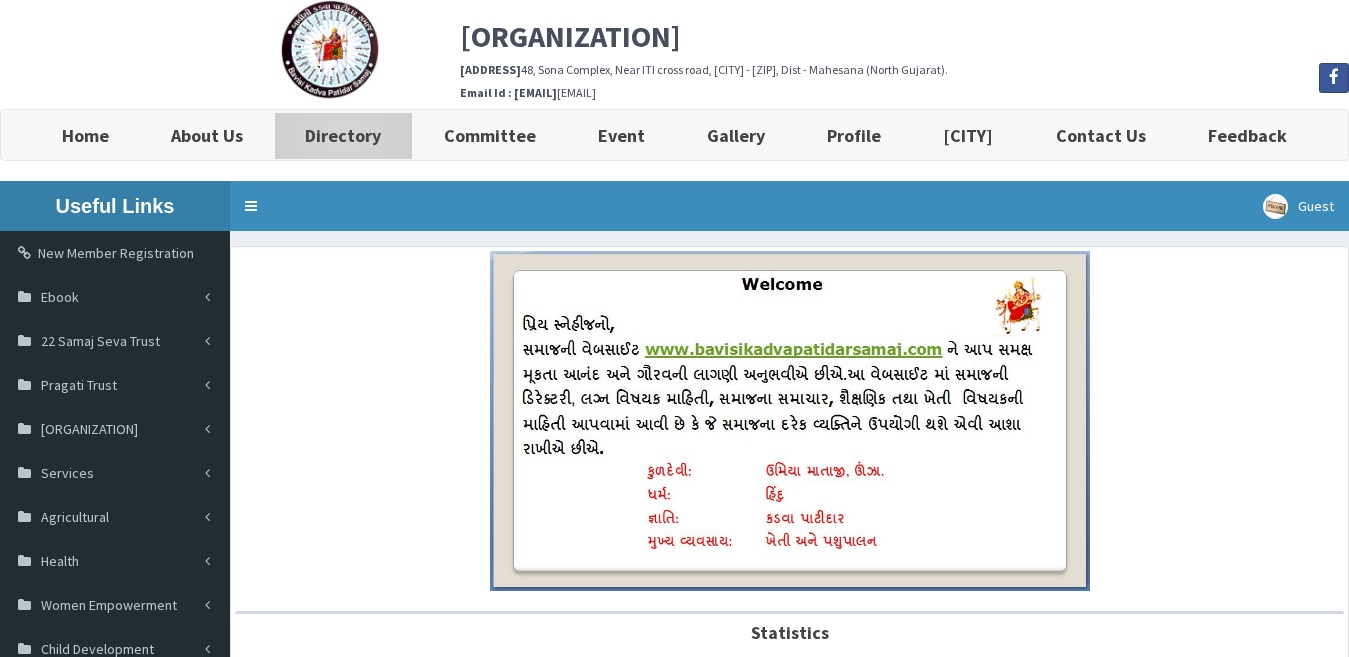 click on "Directory" at bounding box center (343, 135) 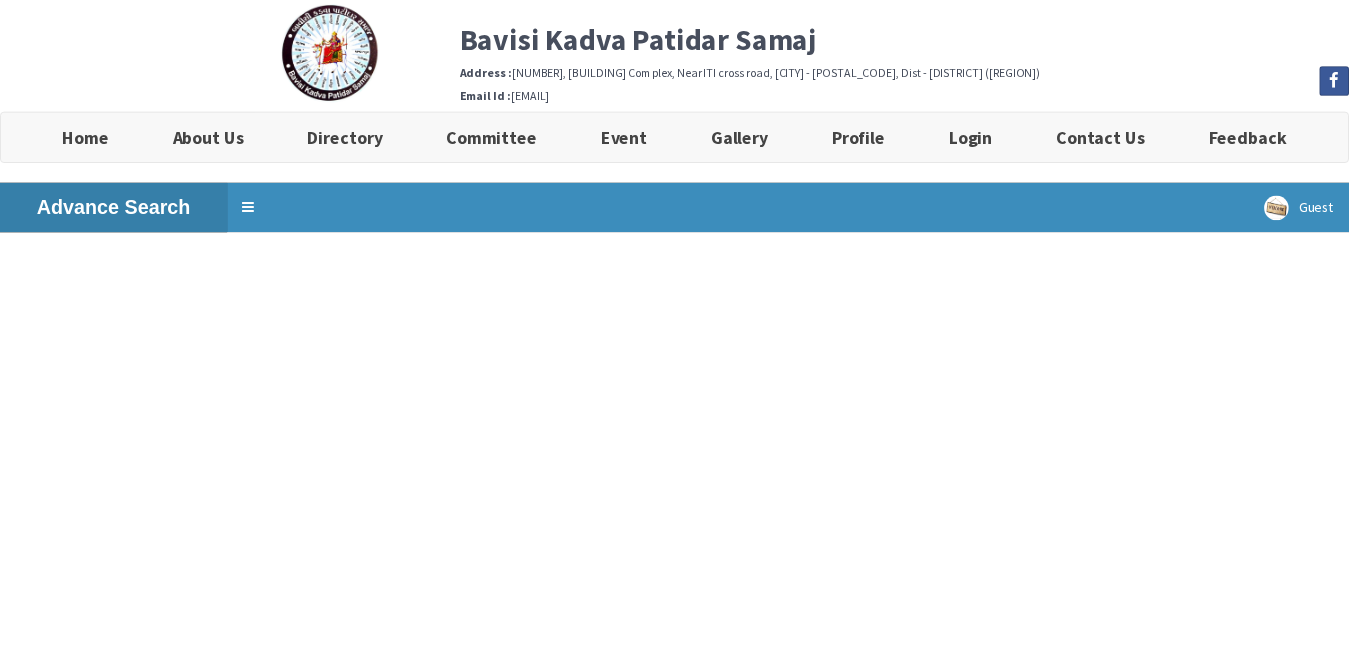 scroll, scrollTop: 0, scrollLeft: 0, axis: both 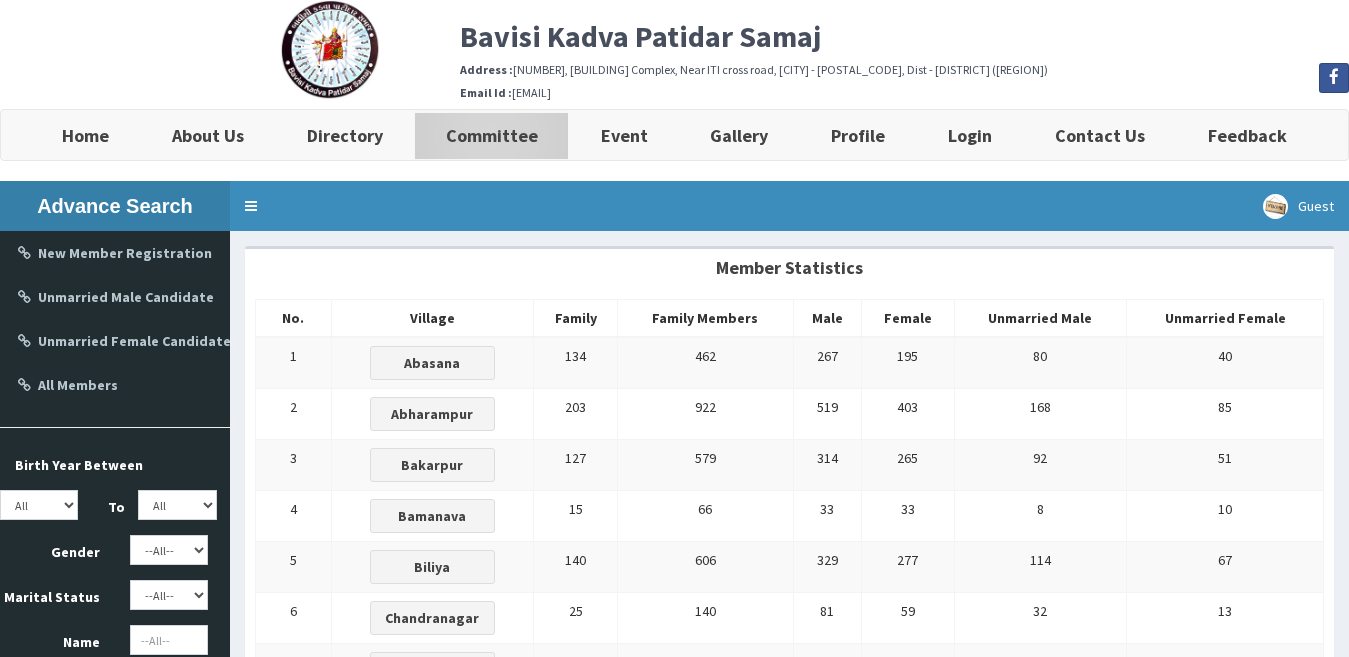 click on "Committee" at bounding box center (492, 135) 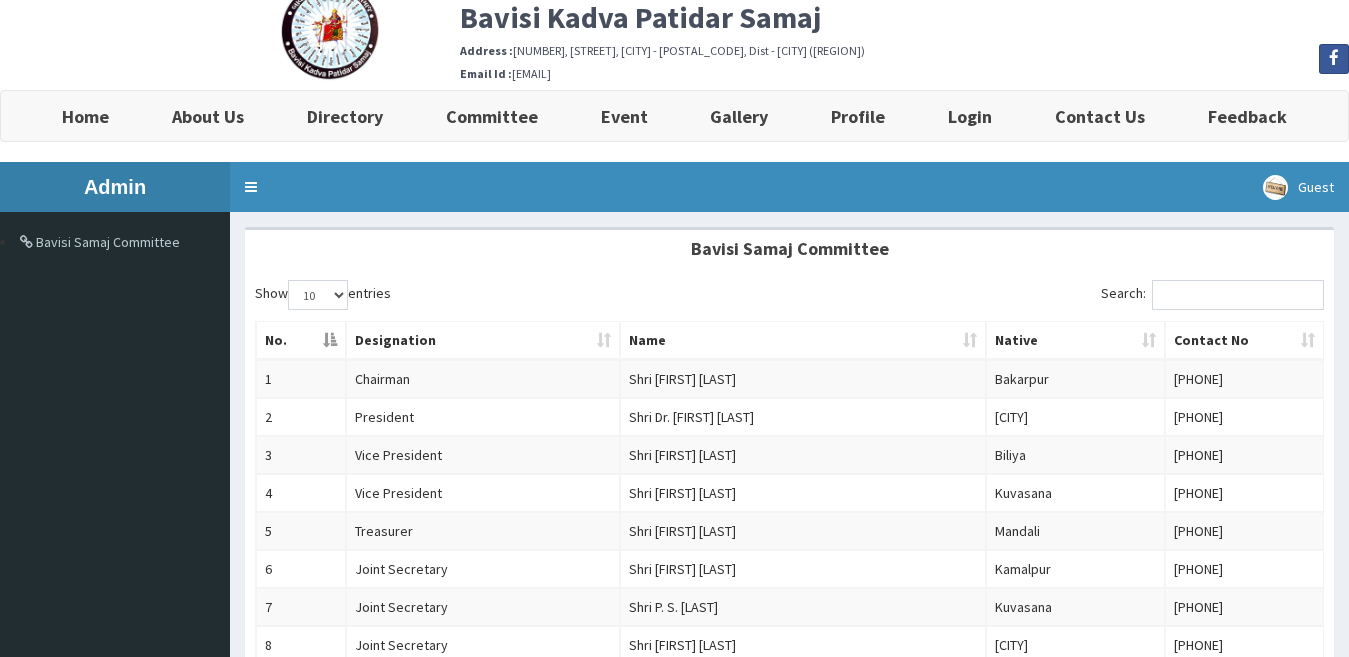 scroll, scrollTop: 0, scrollLeft: 0, axis: both 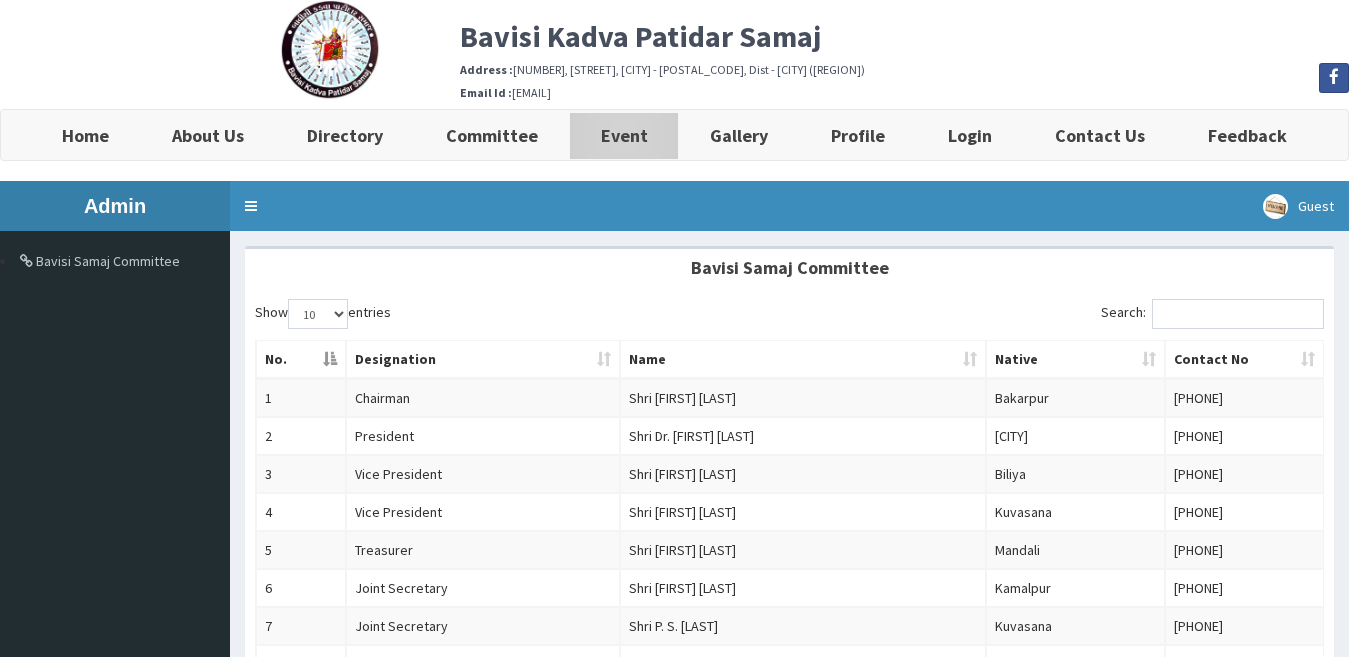 click on "Event" at bounding box center [624, 135] 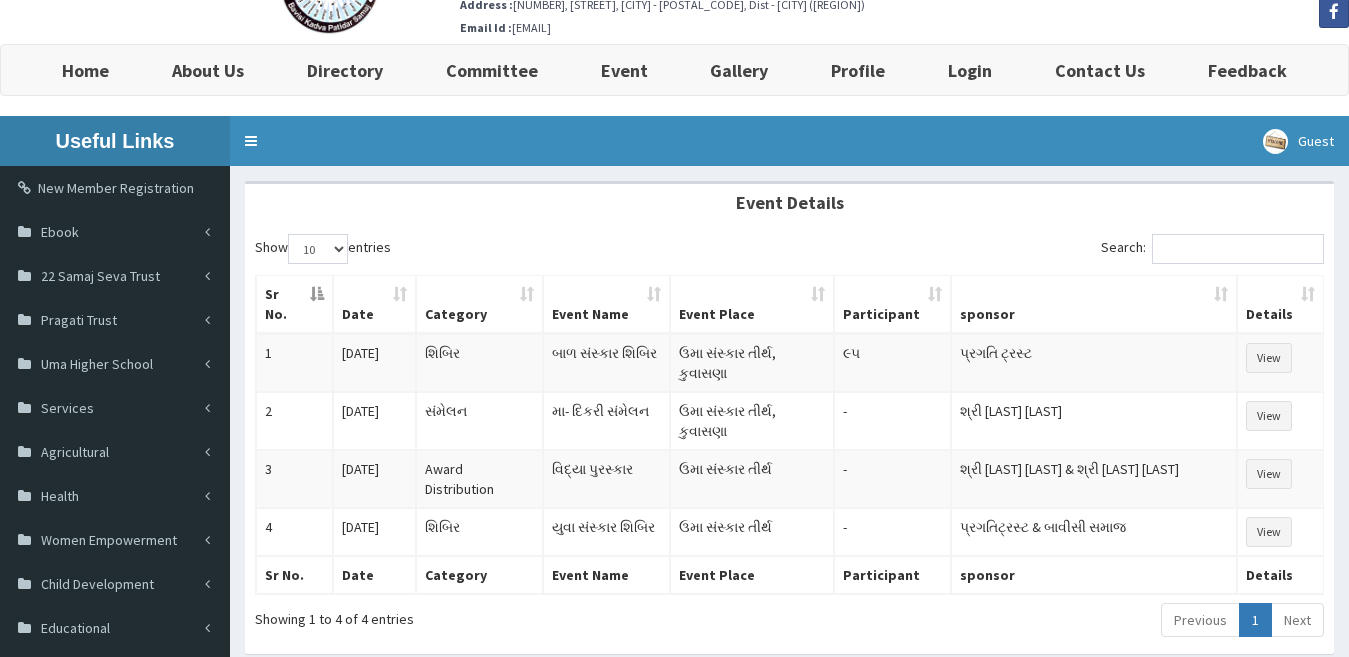 scroll, scrollTop: 100, scrollLeft: 0, axis: vertical 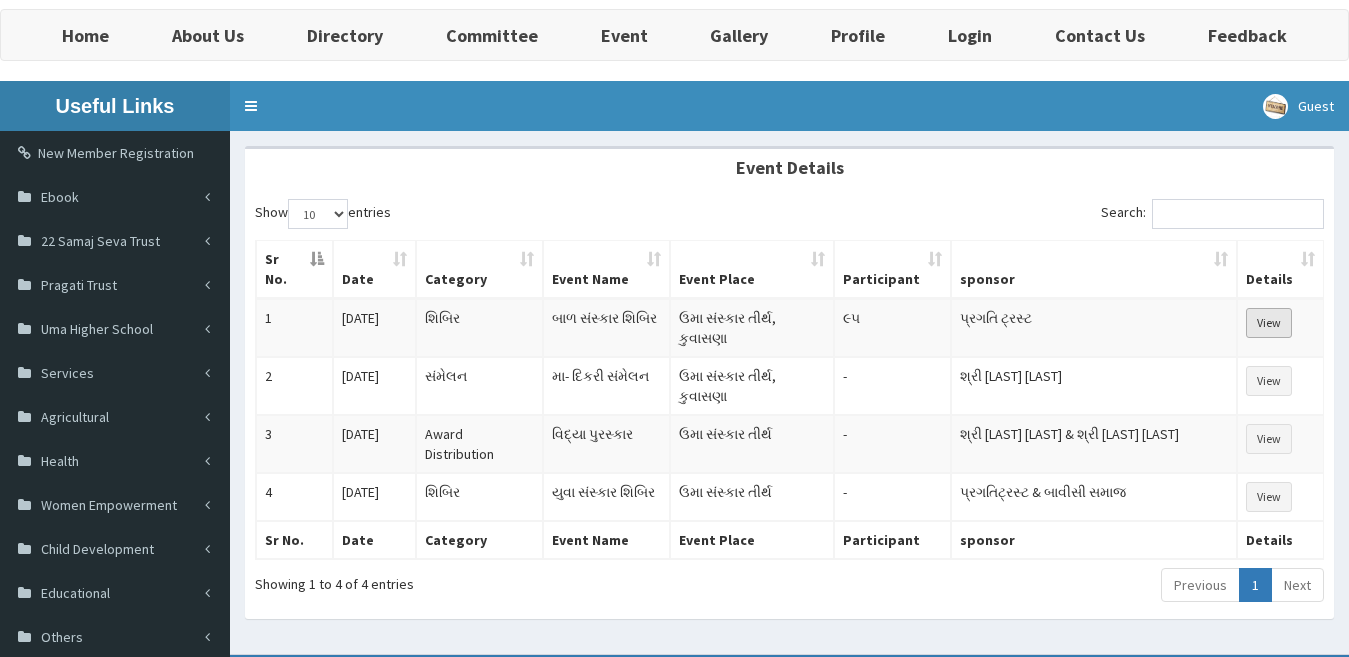 click on "View" at bounding box center (1269, 323) 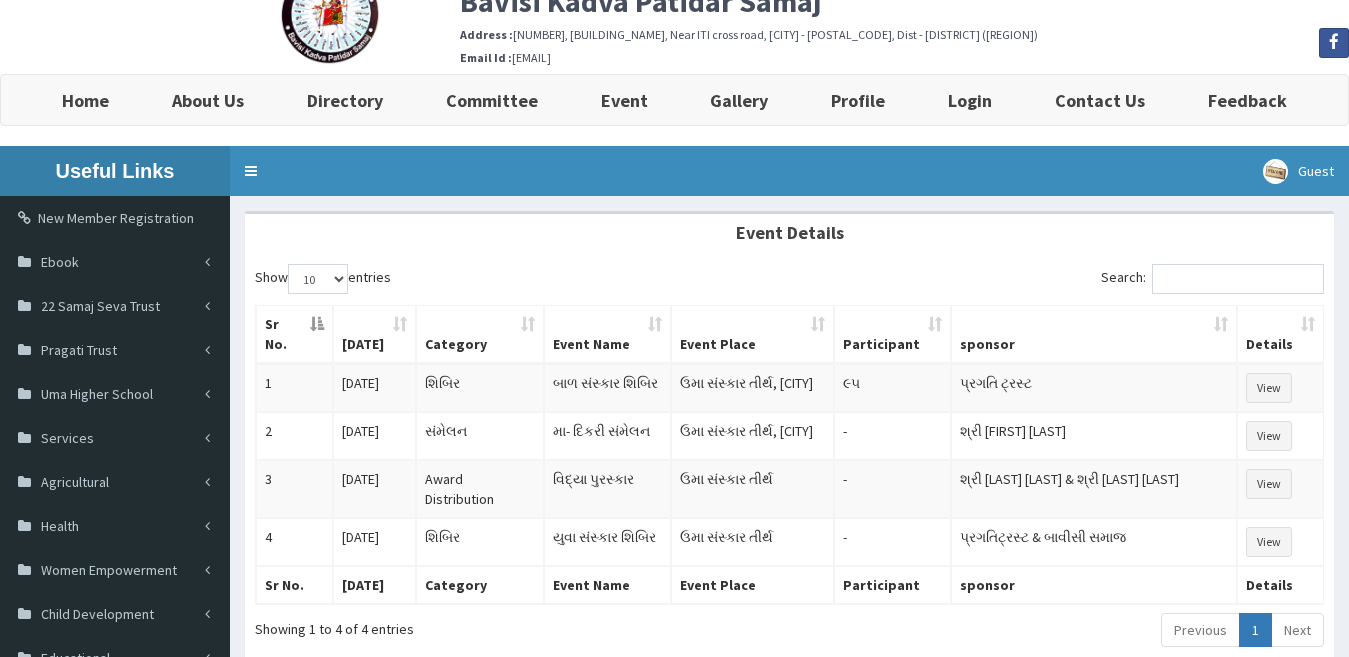 scroll, scrollTop: 0, scrollLeft: 0, axis: both 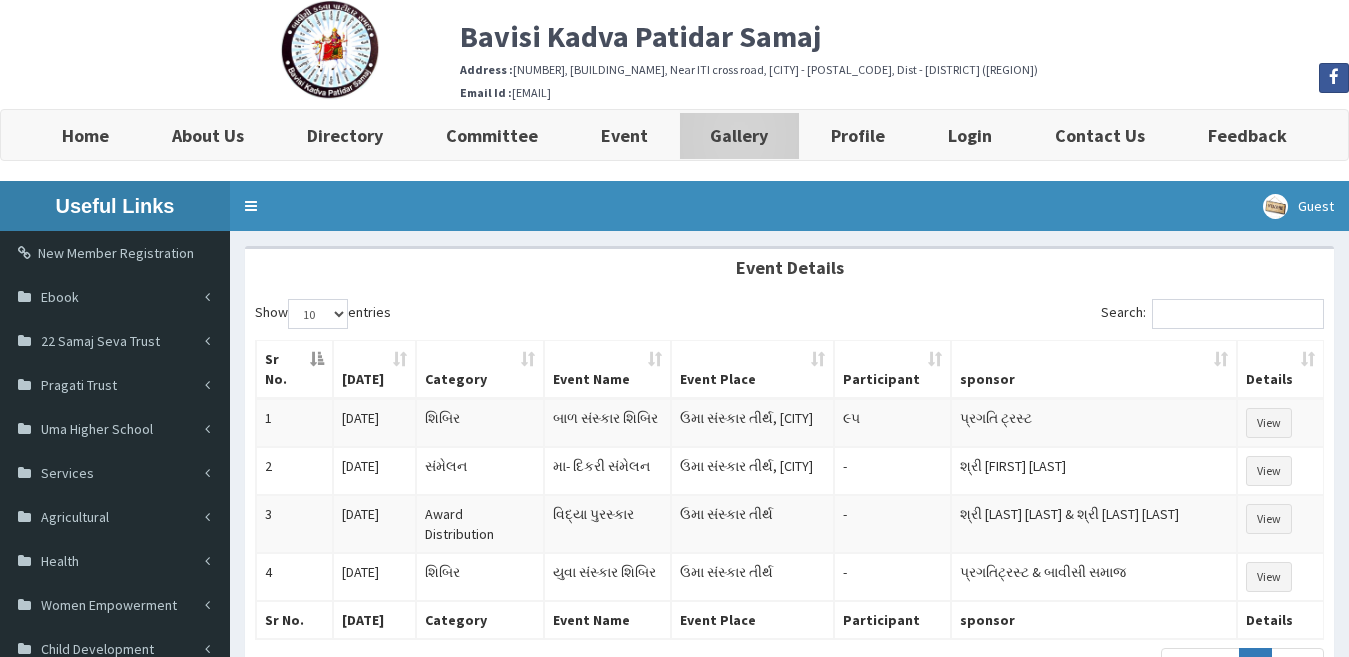 click on "Gallery" at bounding box center [739, 135] 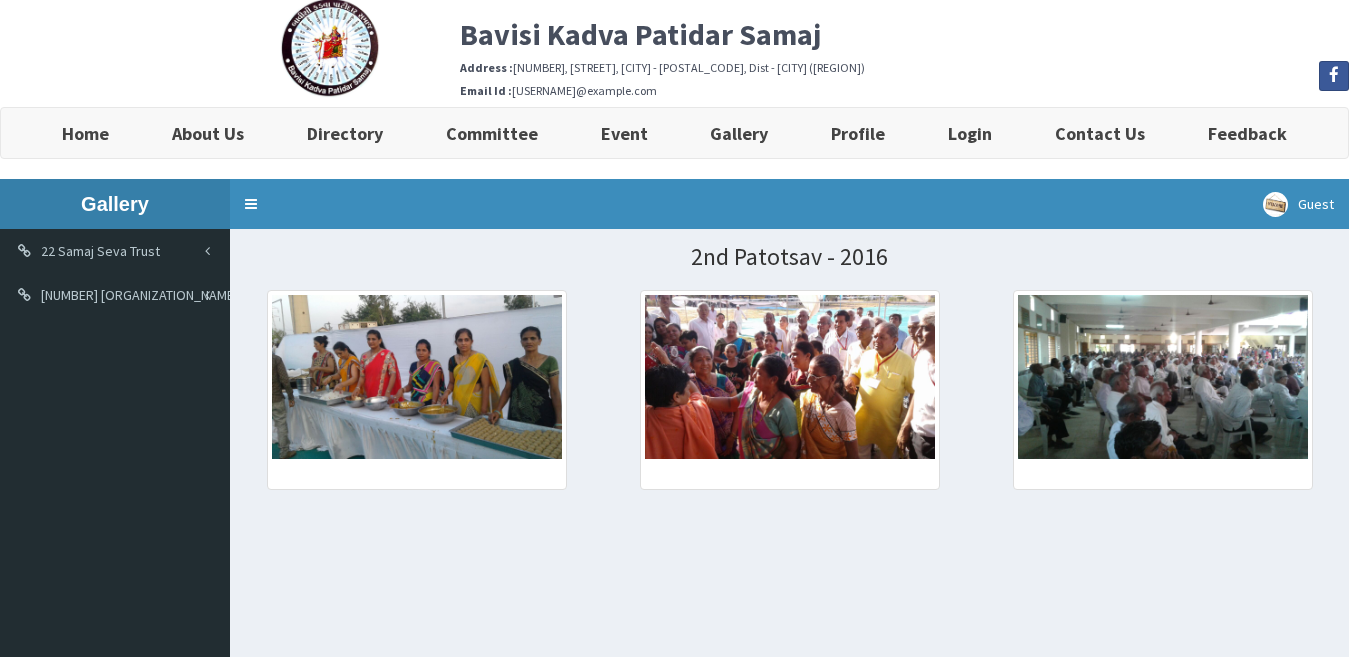 scroll, scrollTop: 0, scrollLeft: 0, axis: both 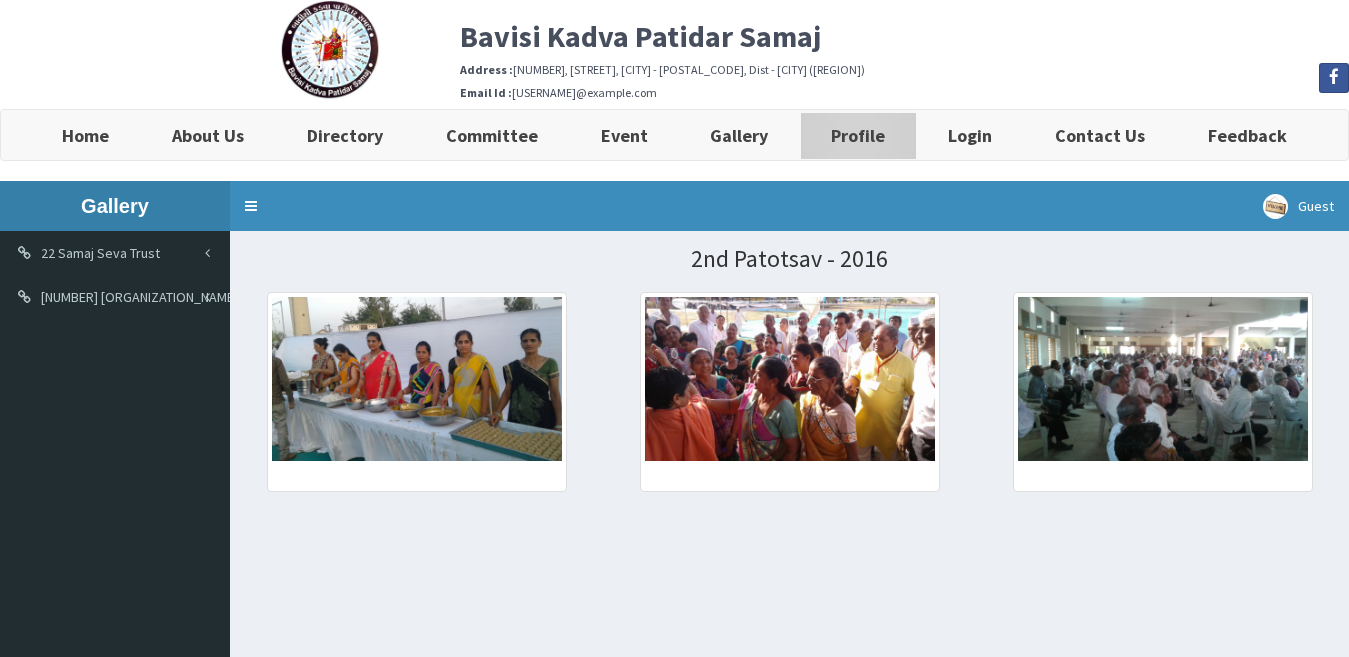click on "Profile" at bounding box center [858, 135] 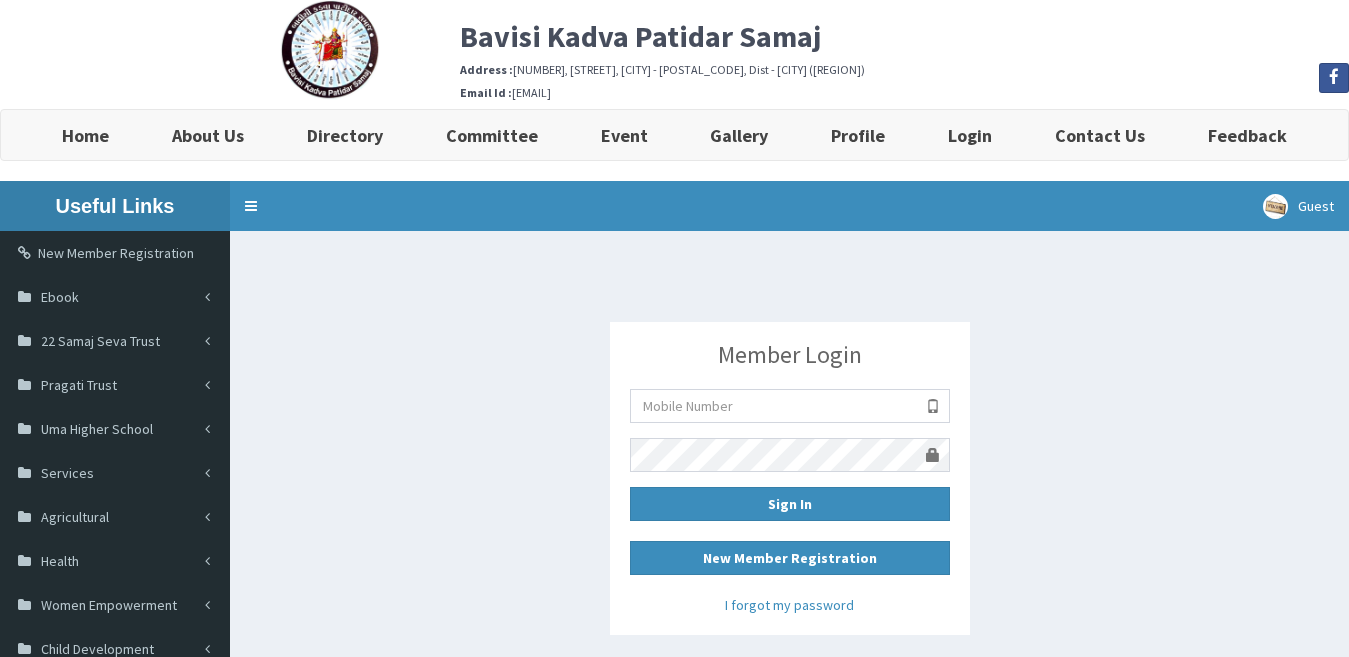scroll, scrollTop: 0, scrollLeft: 0, axis: both 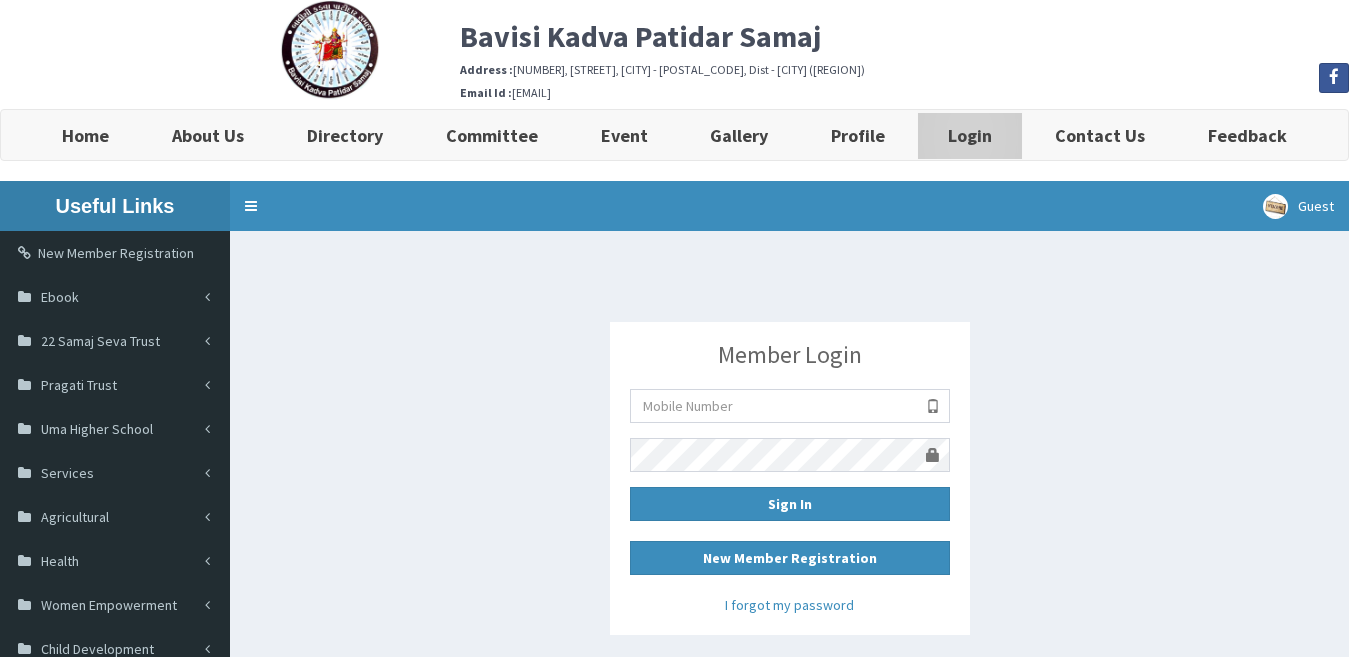 click on "Login" at bounding box center [970, 135] 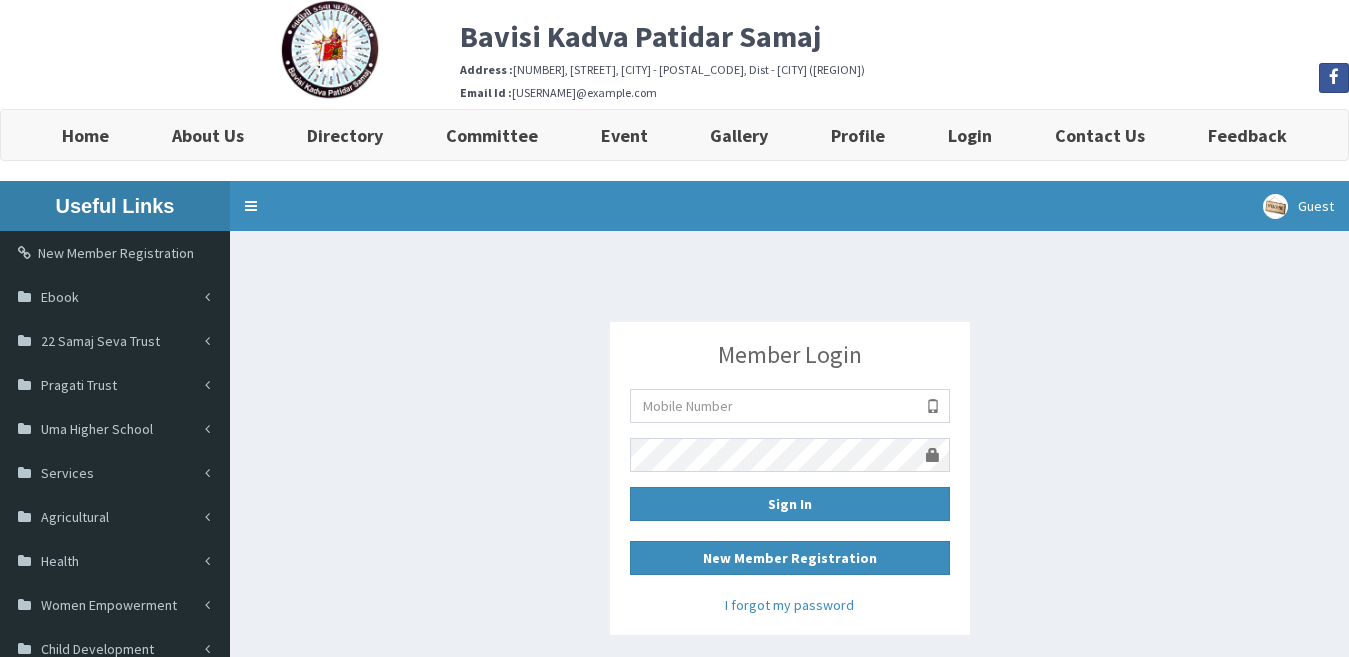 scroll, scrollTop: 0, scrollLeft: 0, axis: both 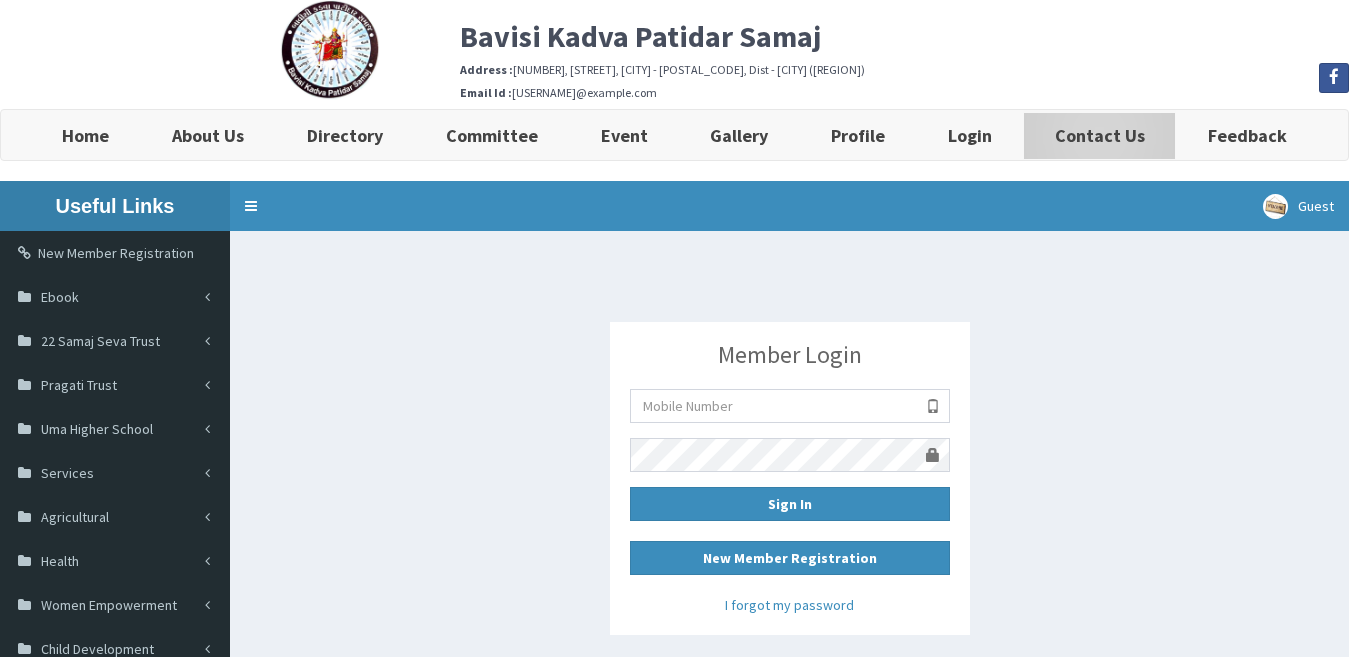 click on "Contact Us" at bounding box center [1099, 135] 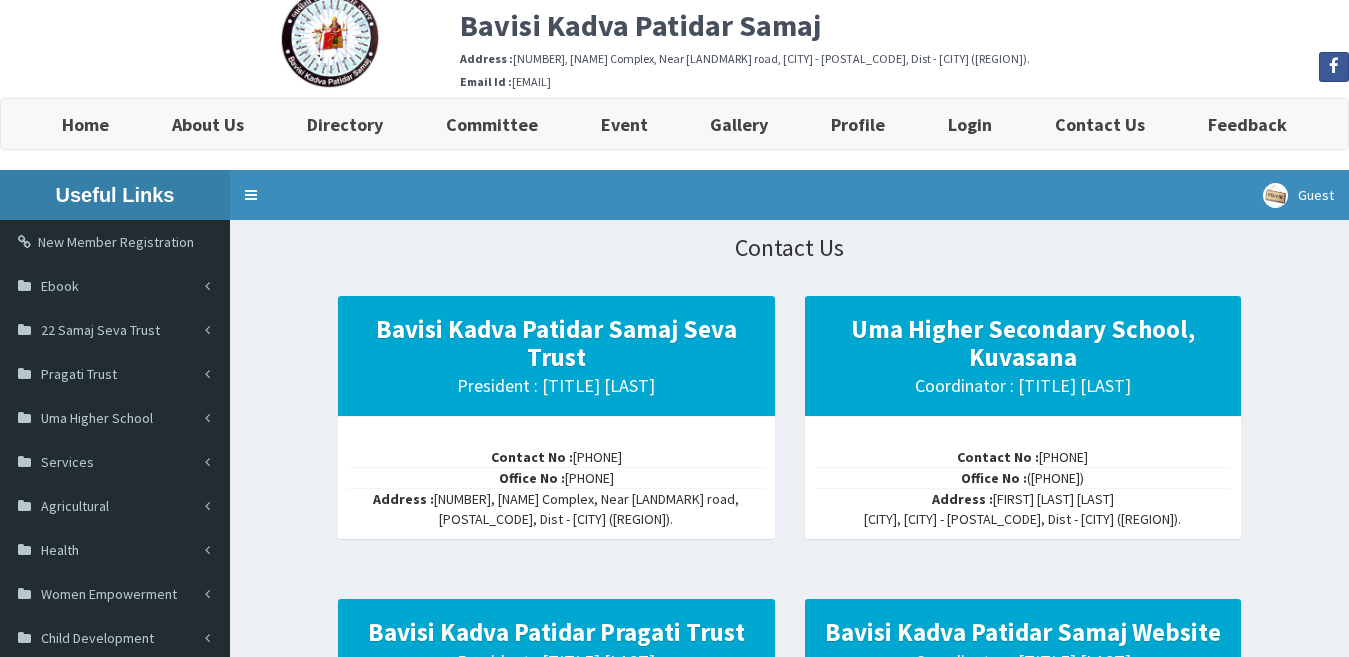 scroll, scrollTop: 0, scrollLeft: 0, axis: both 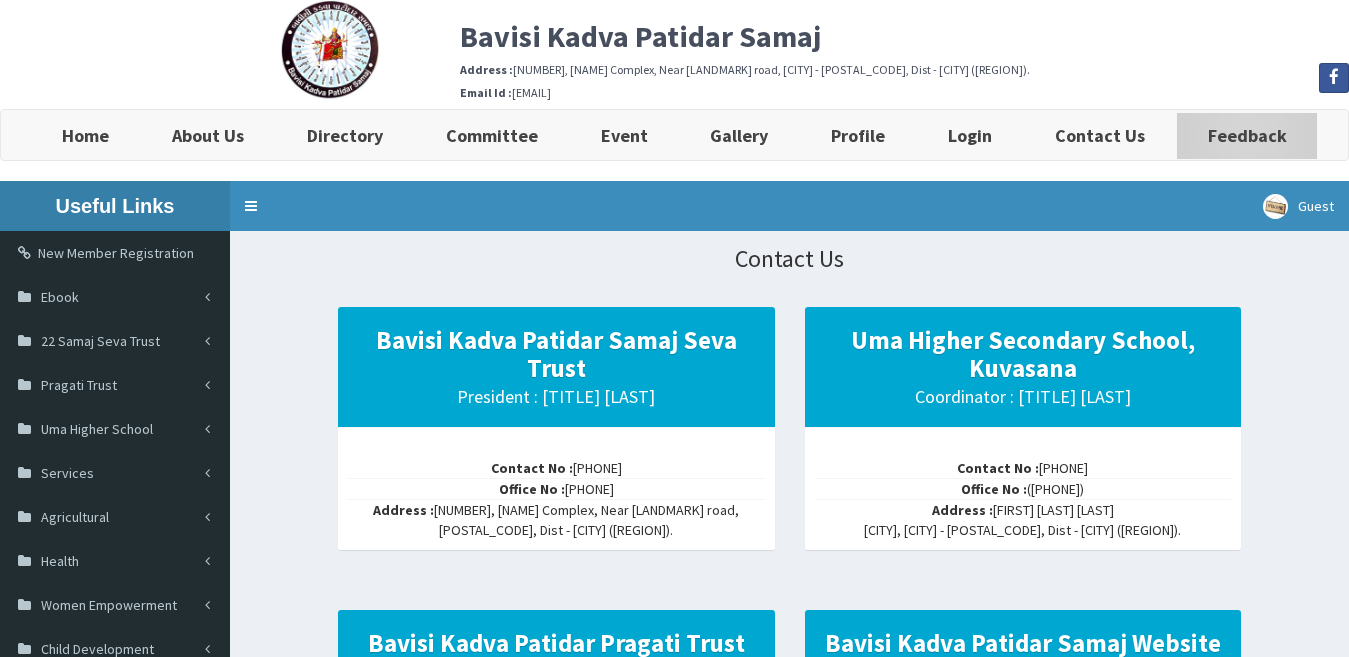 click on "Feedback" at bounding box center (1247, 135) 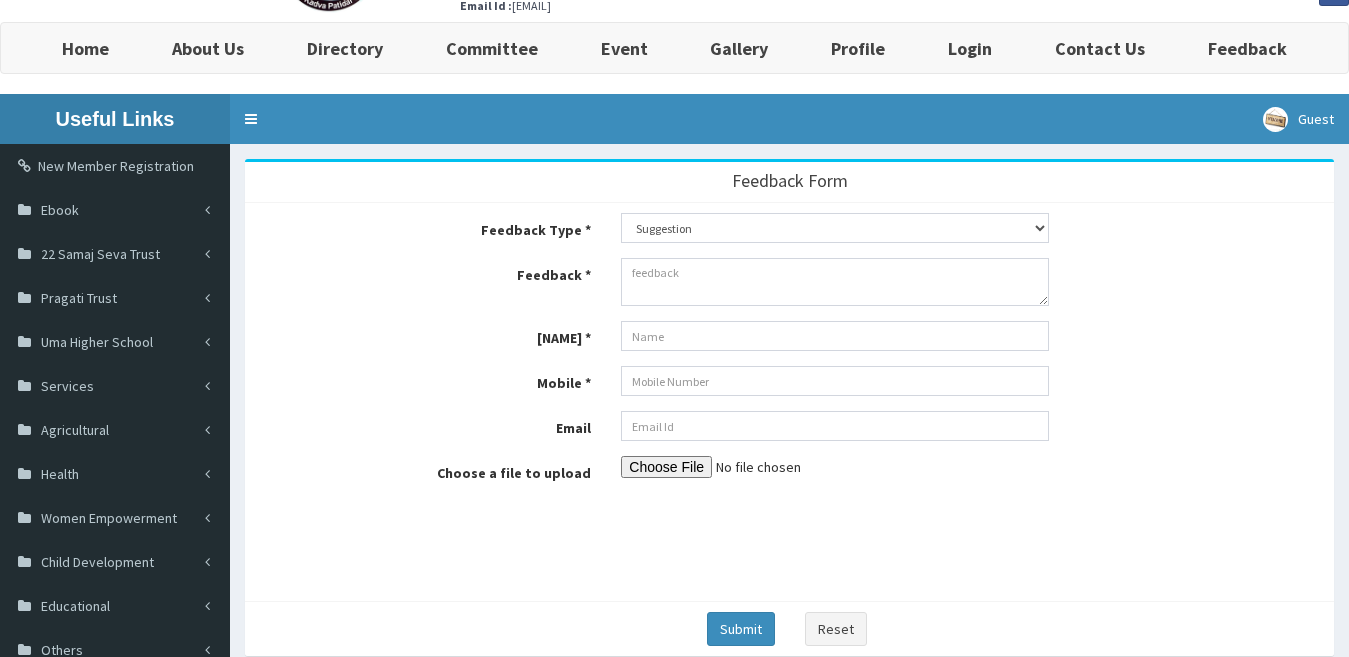 scroll, scrollTop: 0, scrollLeft: 0, axis: both 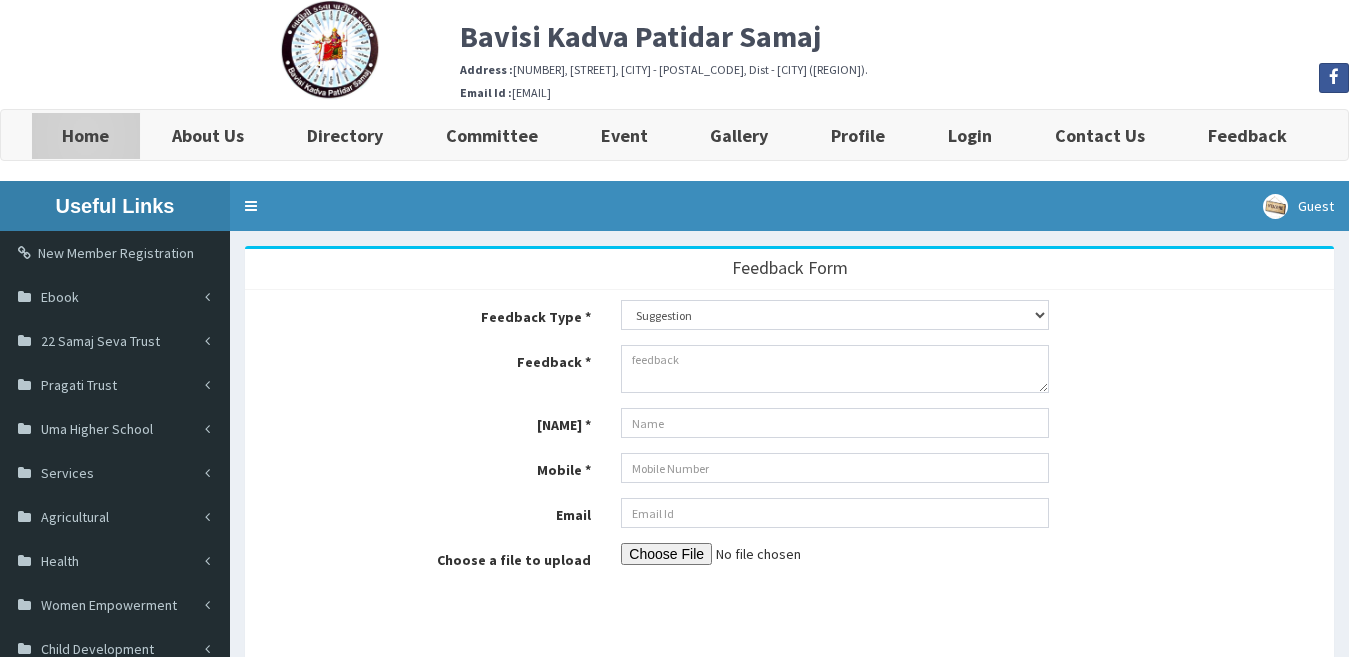 click on "Home" at bounding box center (85, 135) 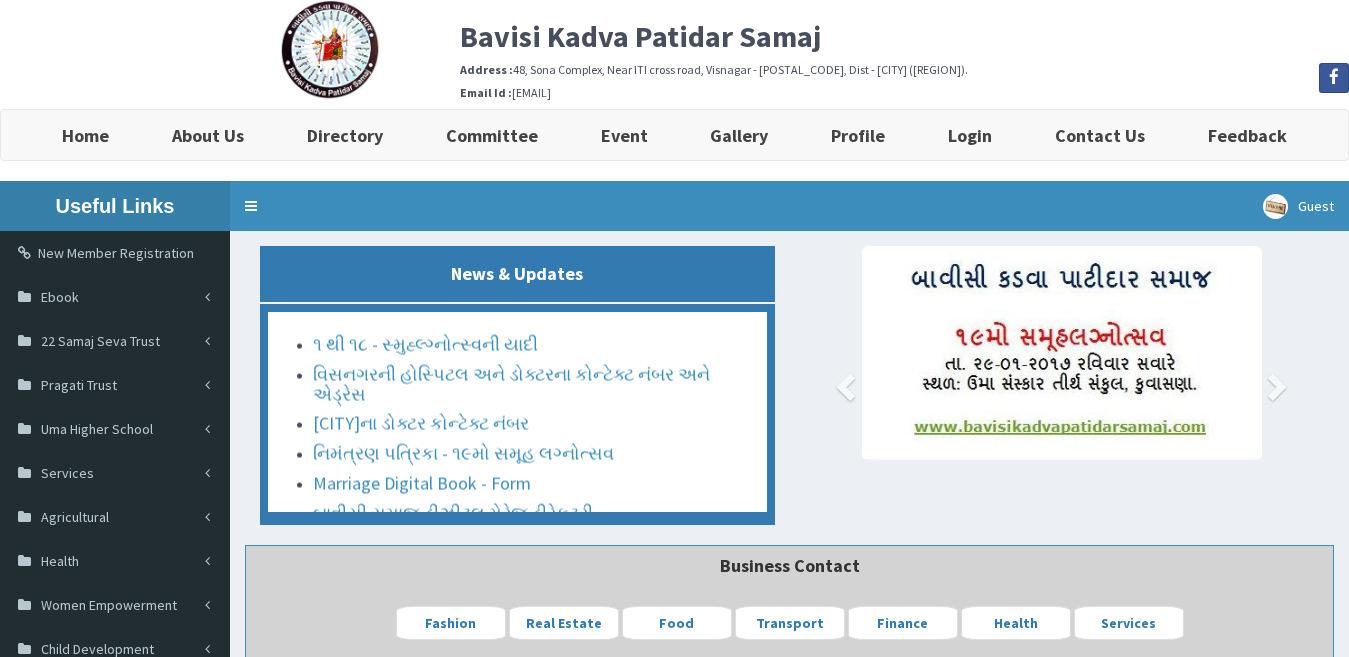 scroll, scrollTop: 0, scrollLeft: 0, axis: both 